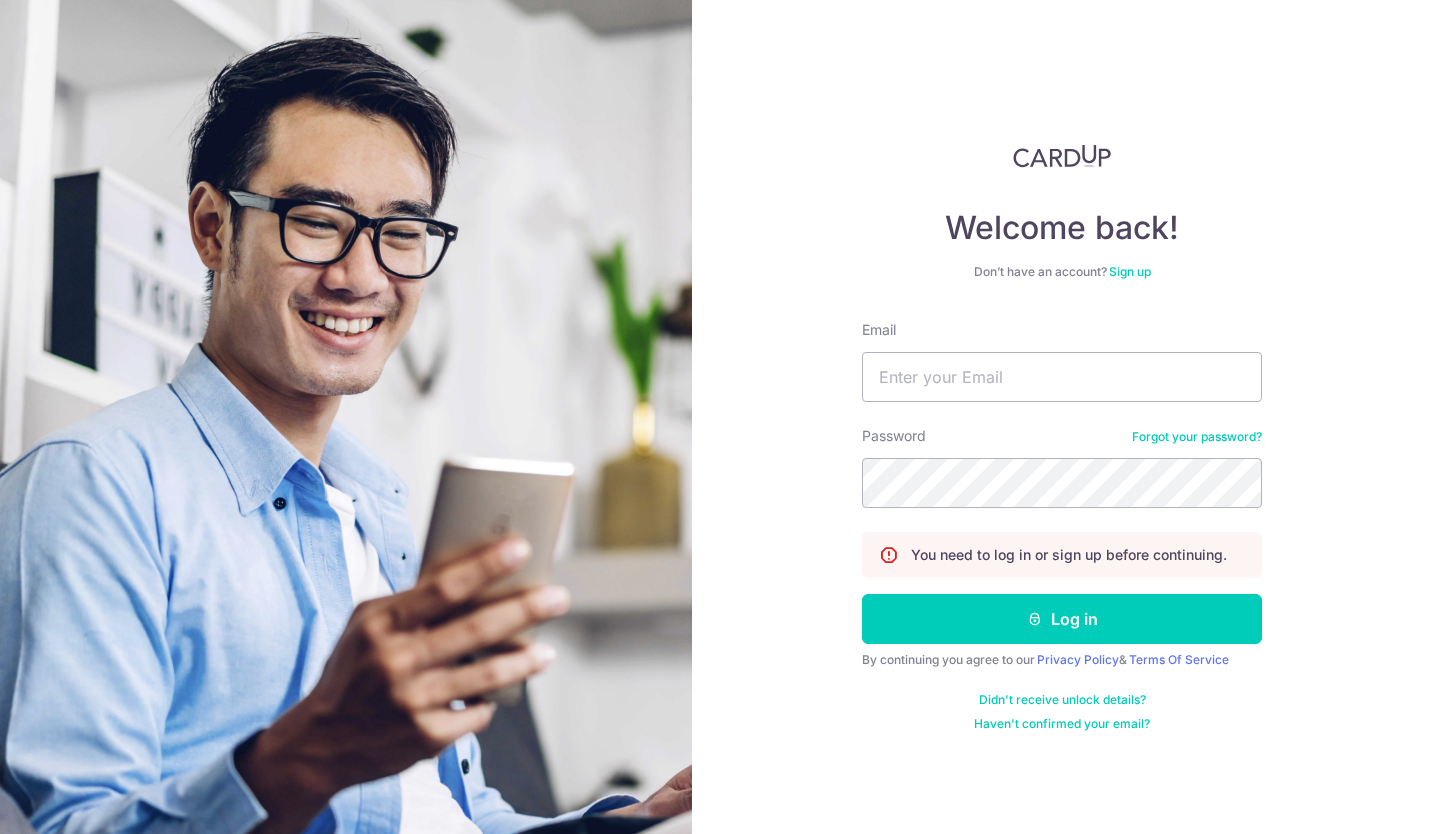 scroll, scrollTop: 0, scrollLeft: 0, axis: both 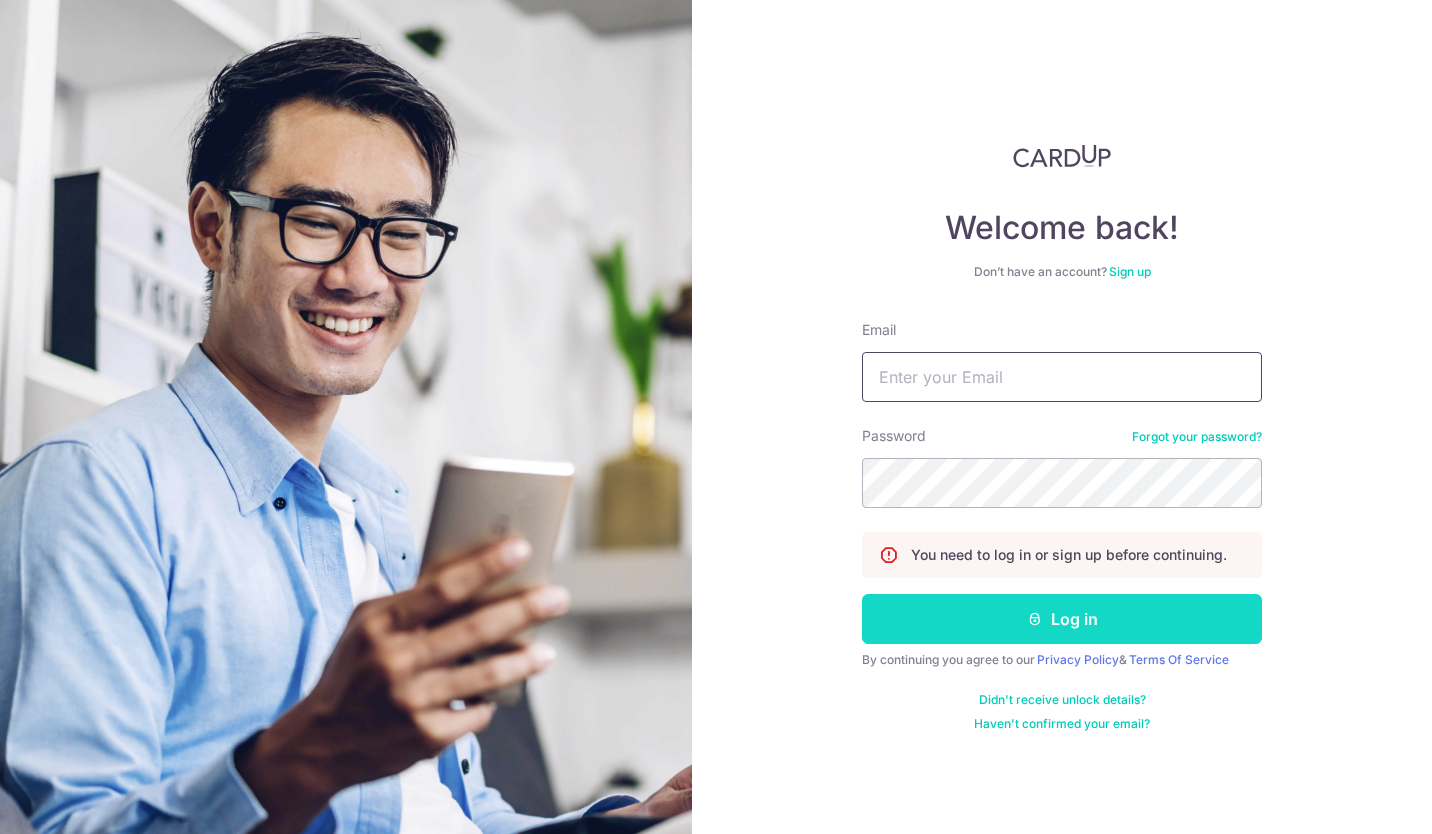 type on "emceetalk@[EMAIL]" 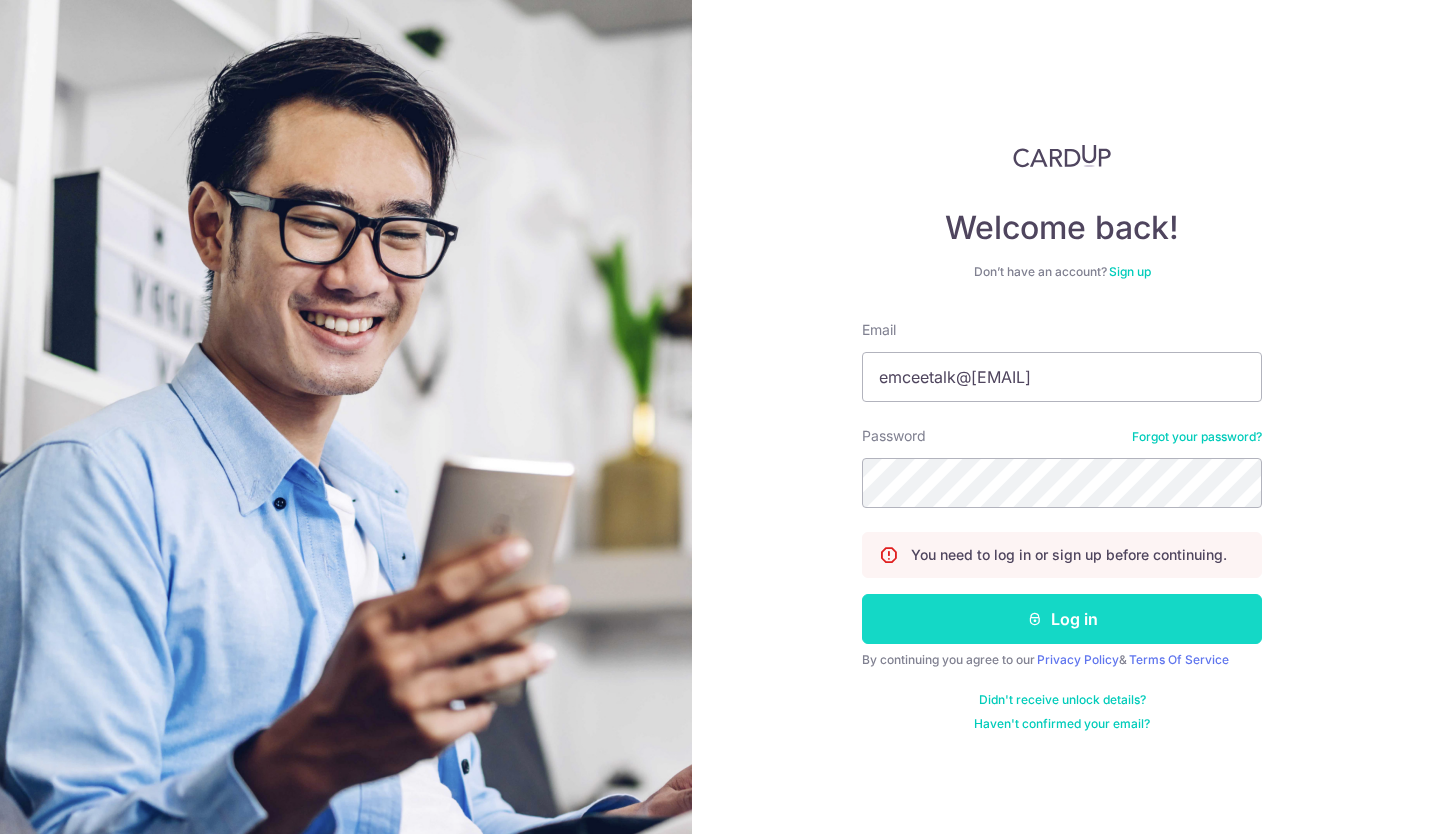 click on "Log in" at bounding box center [1062, 619] 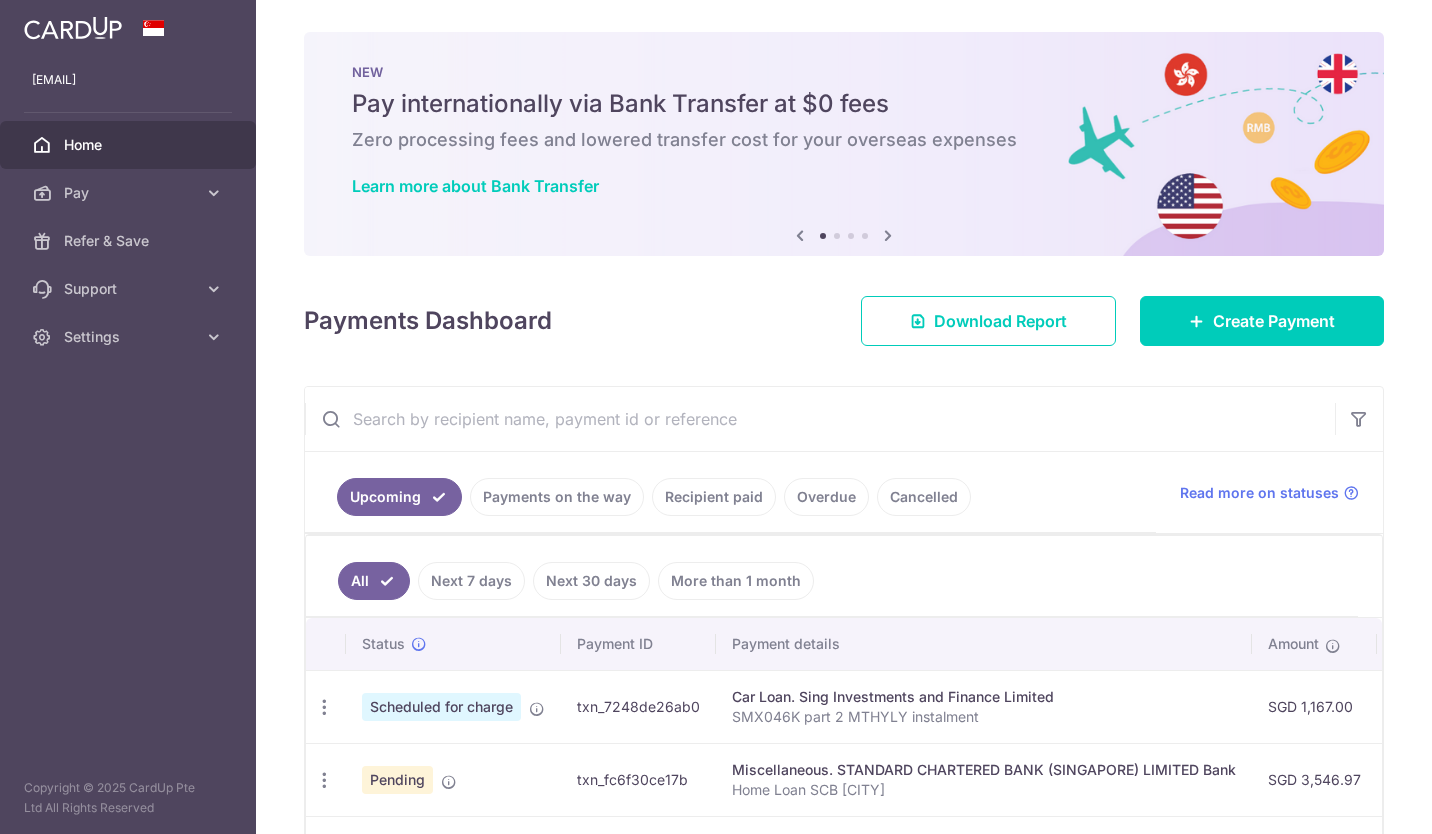 scroll, scrollTop: 0, scrollLeft: 0, axis: both 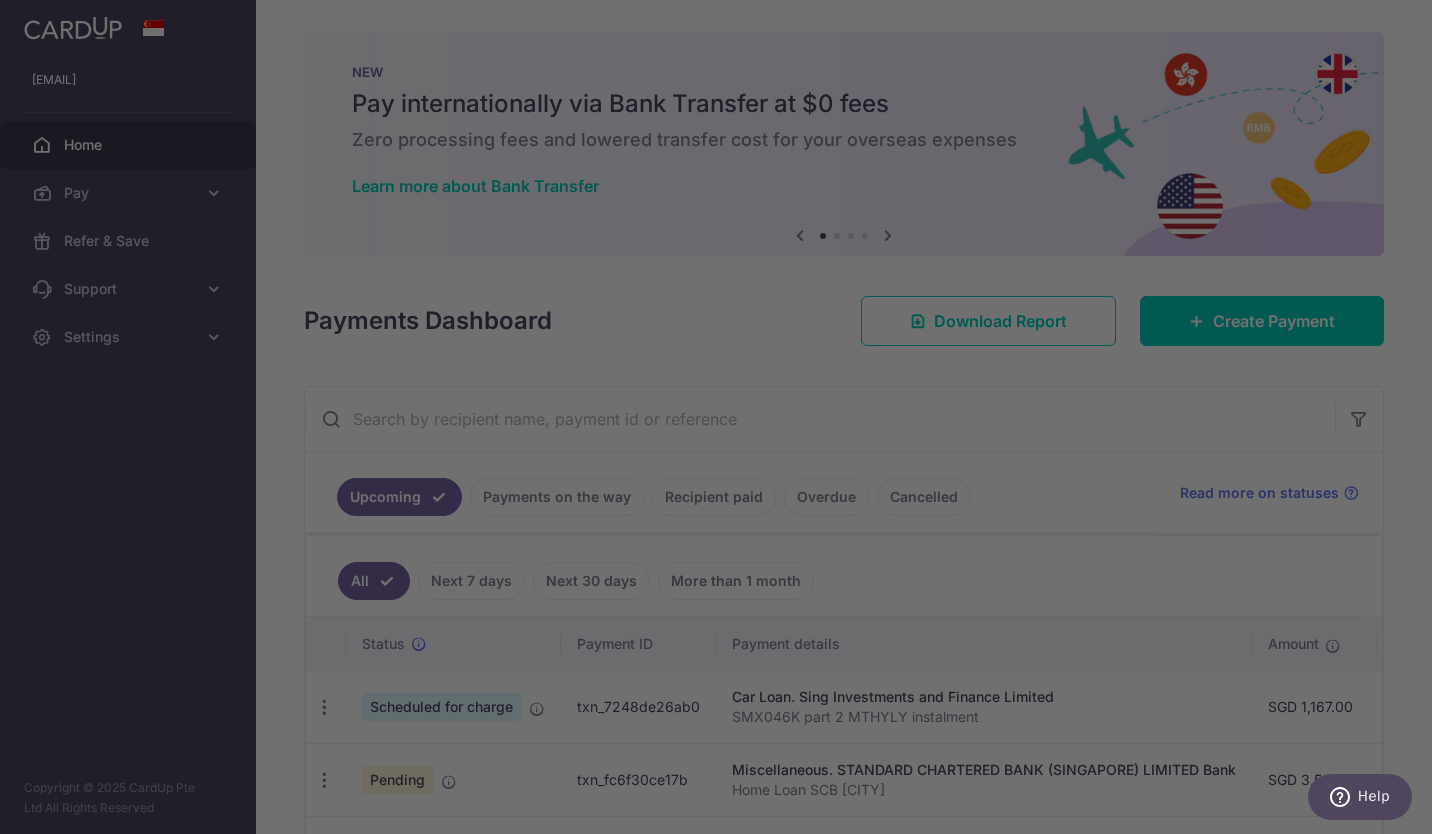 click at bounding box center (723, 421) 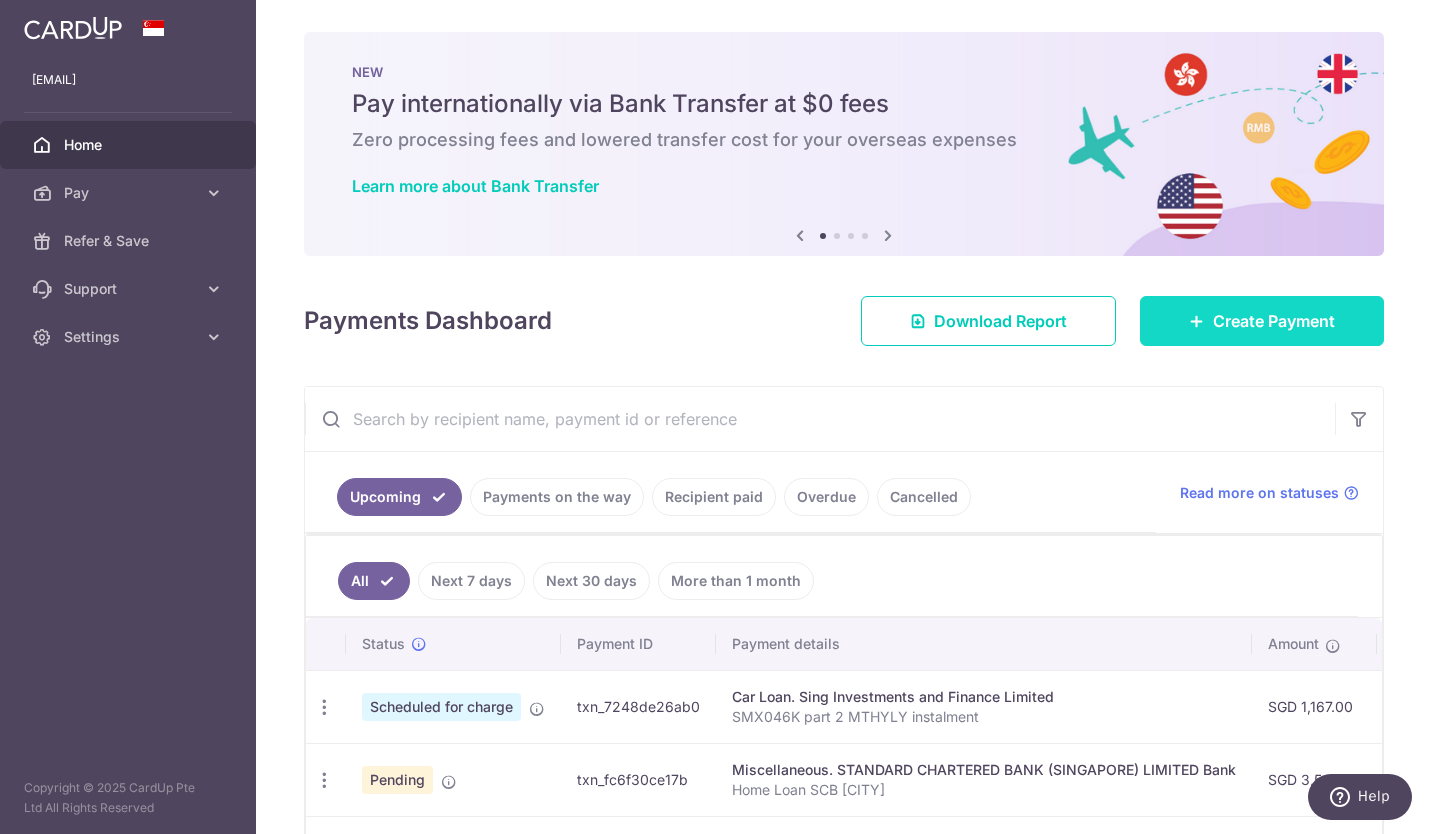 click on "Create Payment" at bounding box center (1274, 321) 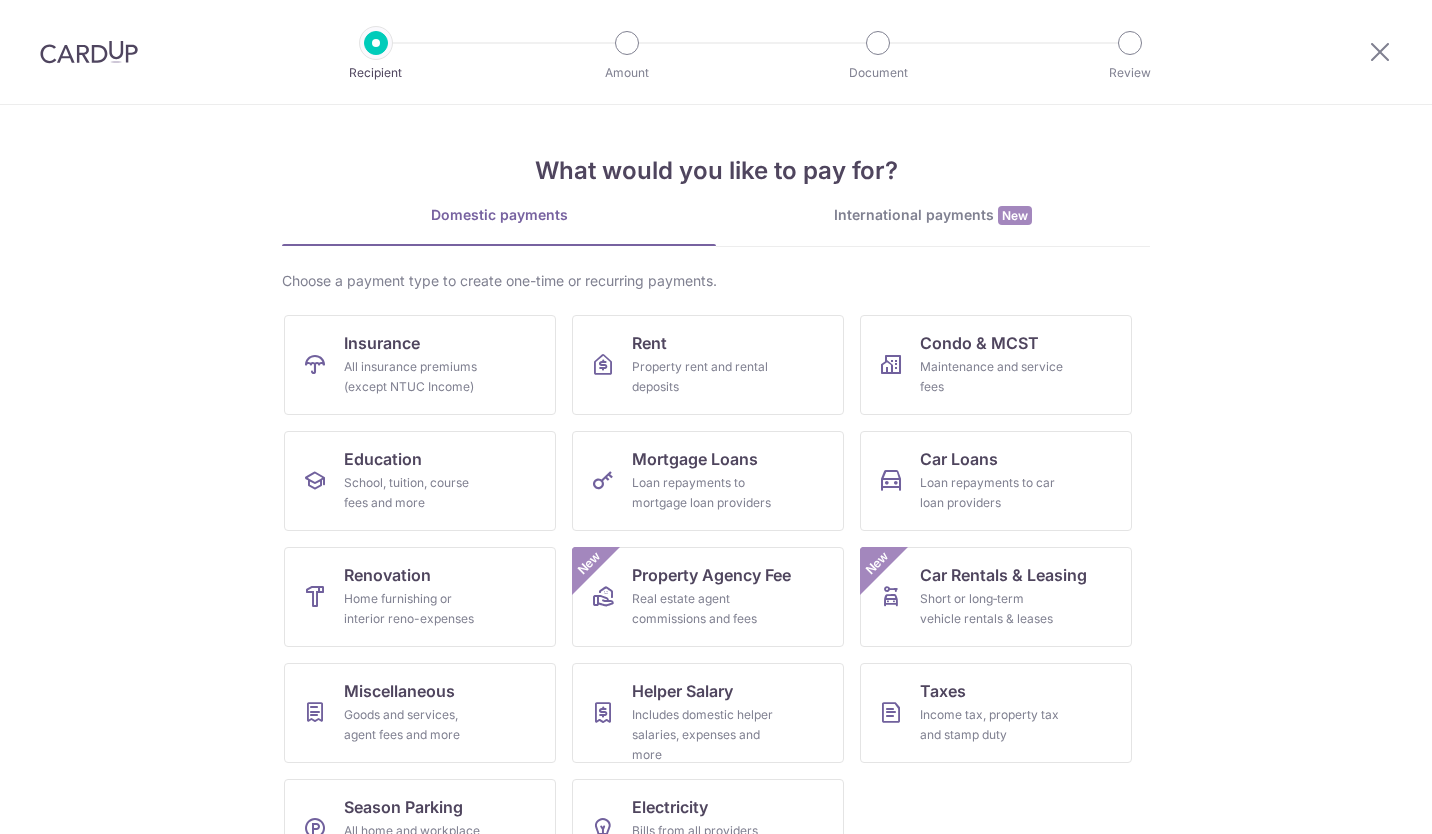 scroll, scrollTop: 0, scrollLeft: 0, axis: both 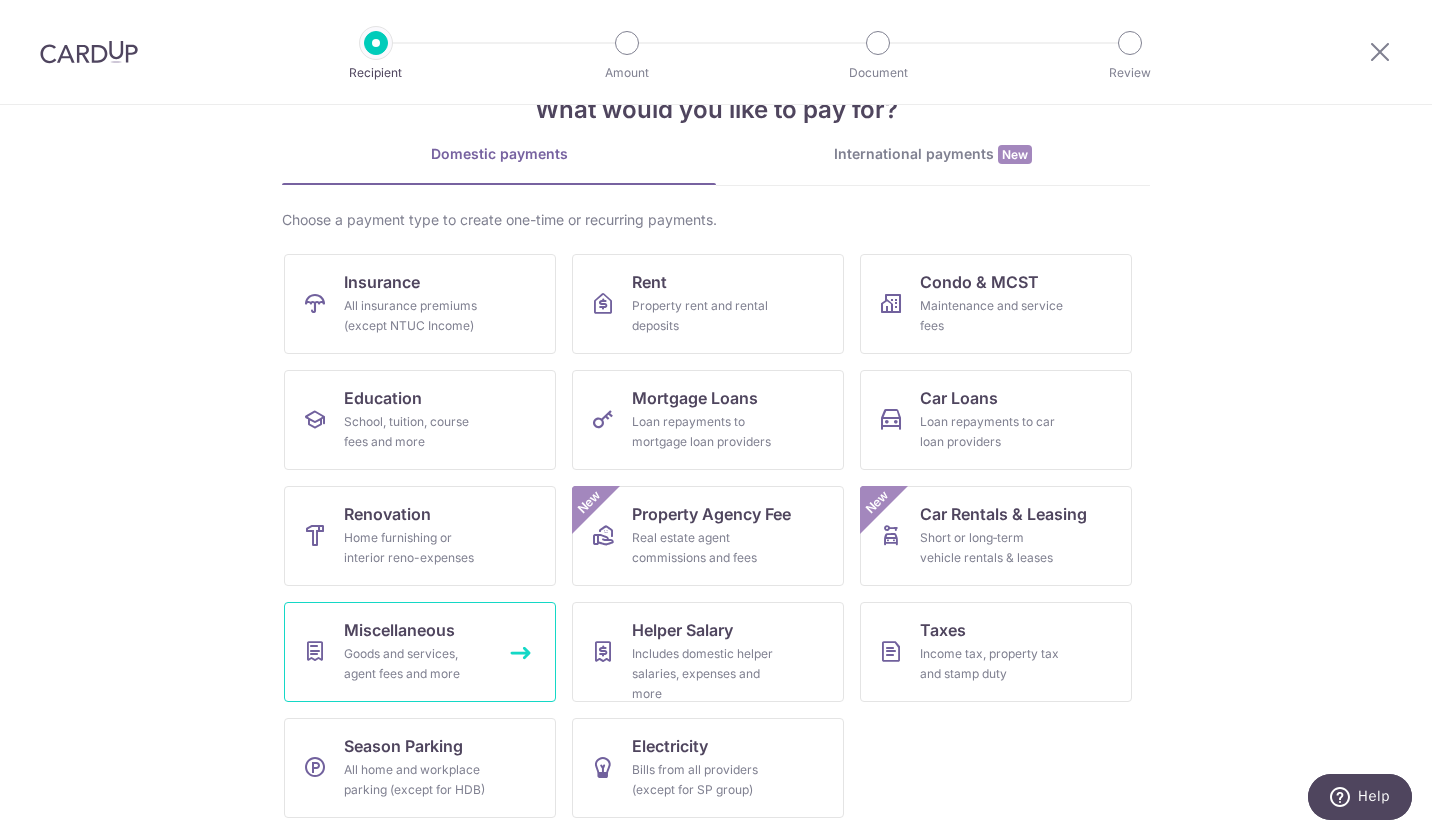 click on "Miscellaneous Goods and services, agent fees and more" at bounding box center (420, 652) 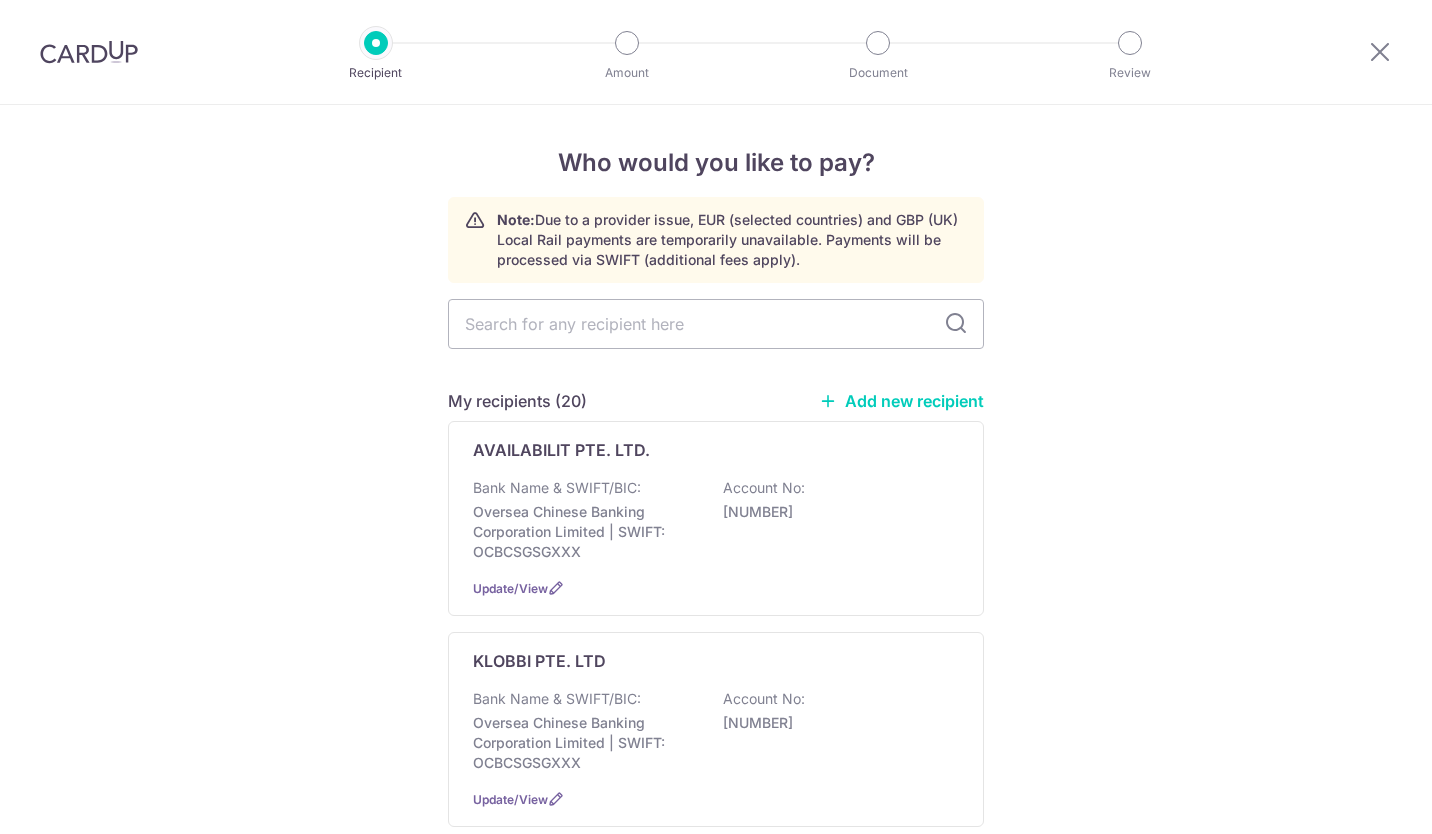 scroll, scrollTop: 0, scrollLeft: 0, axis: both 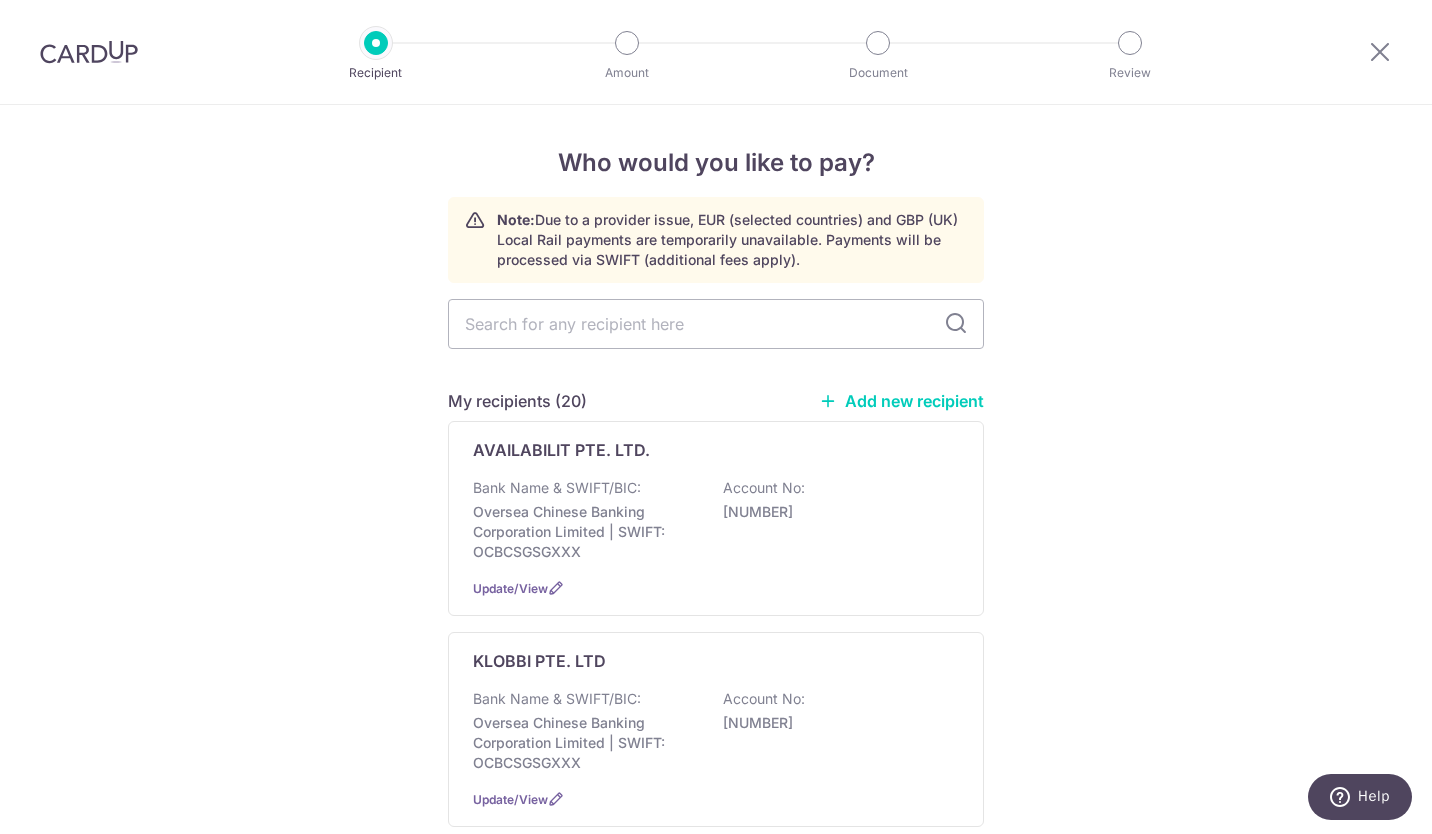 click on "Add new recipient" at bounding box center (901, 401) 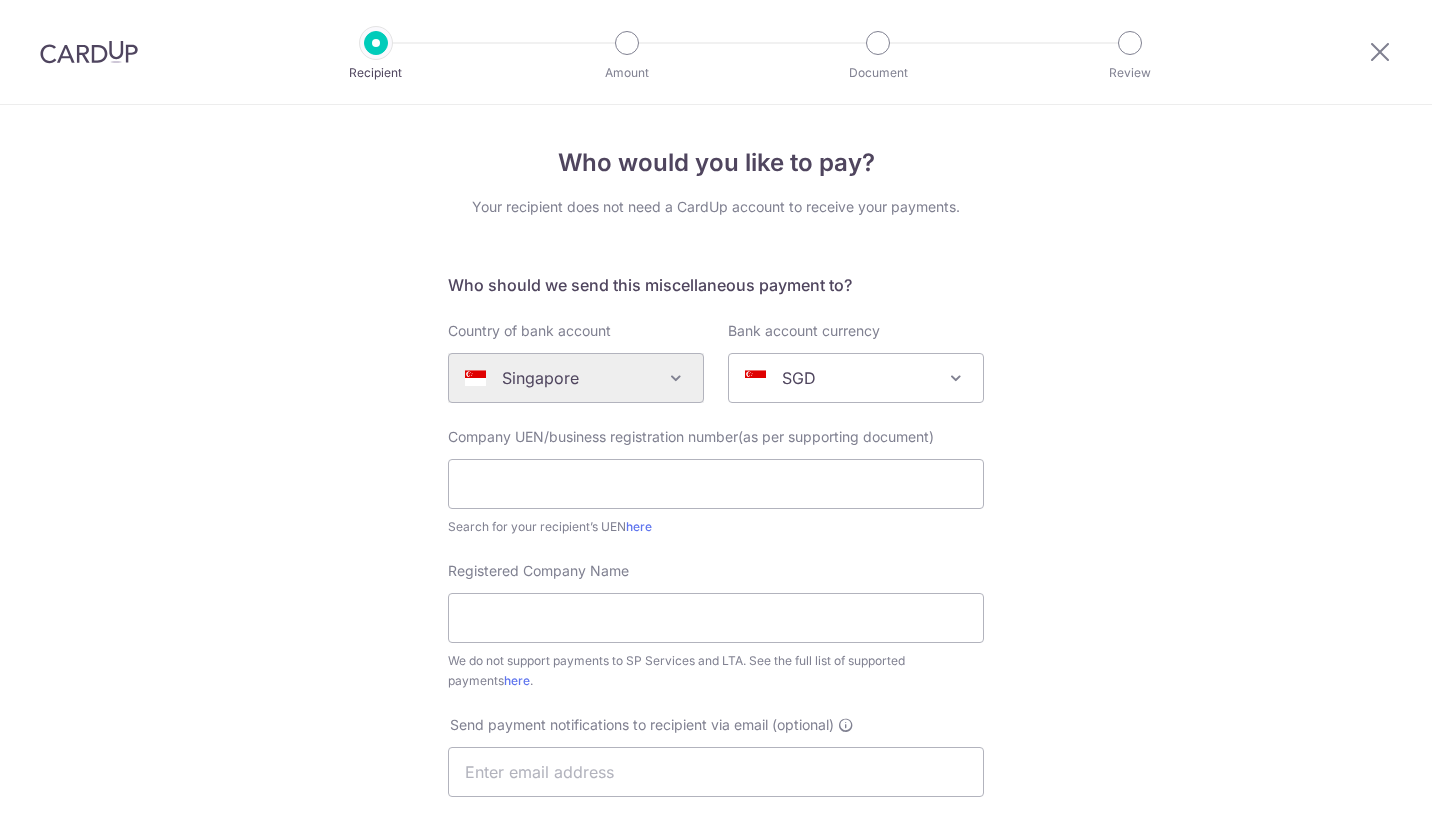 scroll, scrollTop: 0, scrollLeft: 0, axis: both 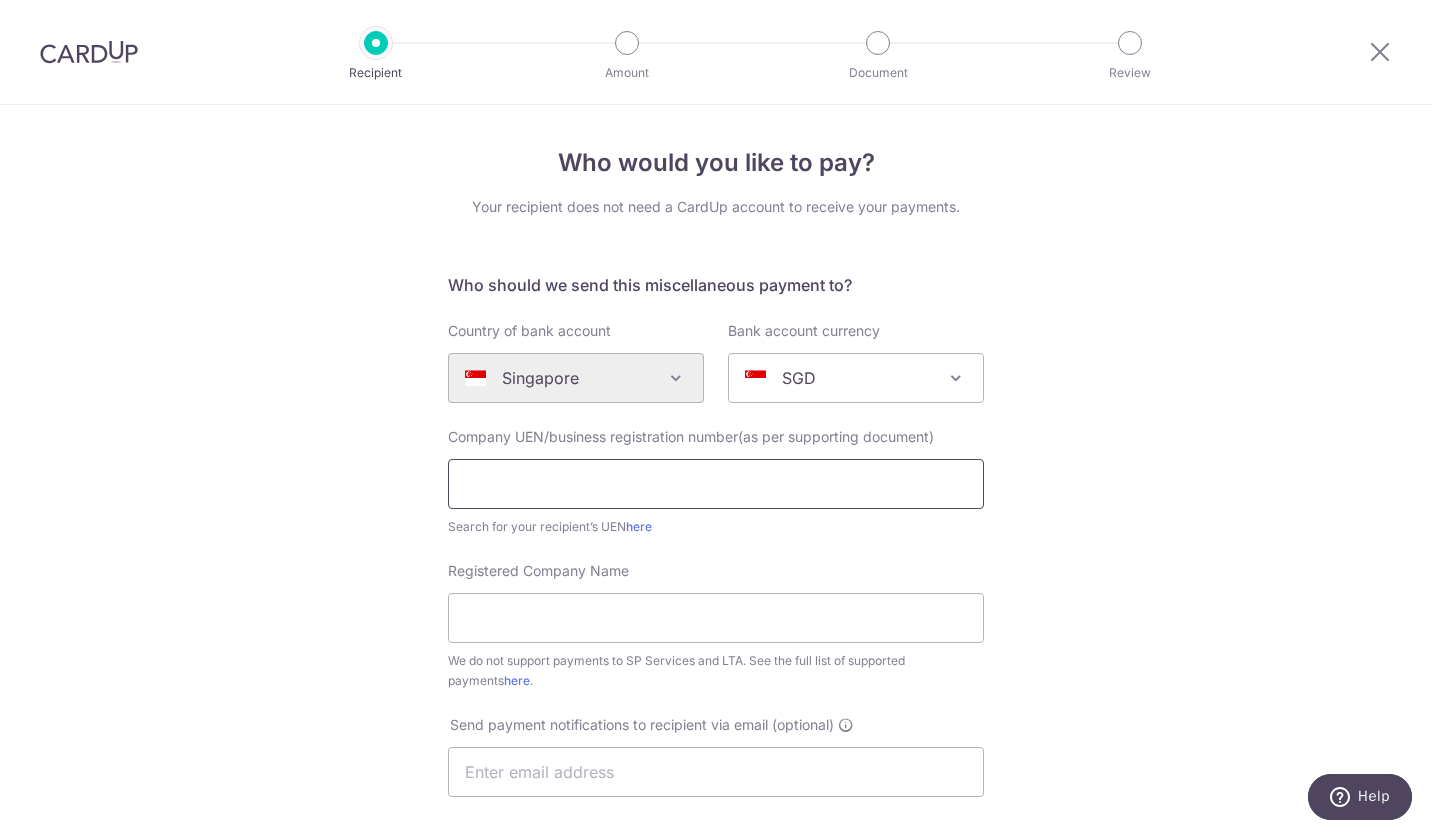 click at bounding box center [716, 484] 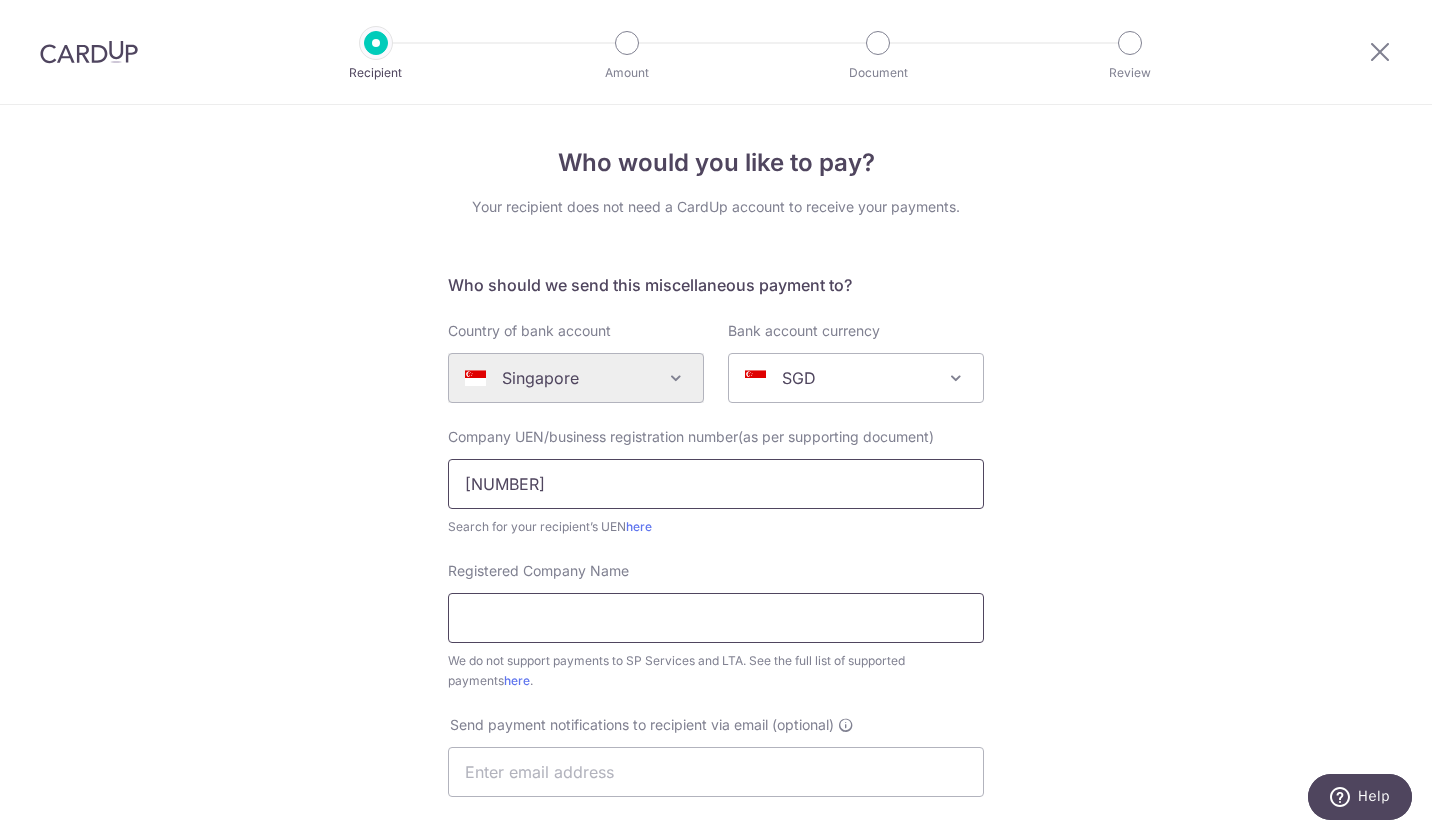 type on "202026812N" 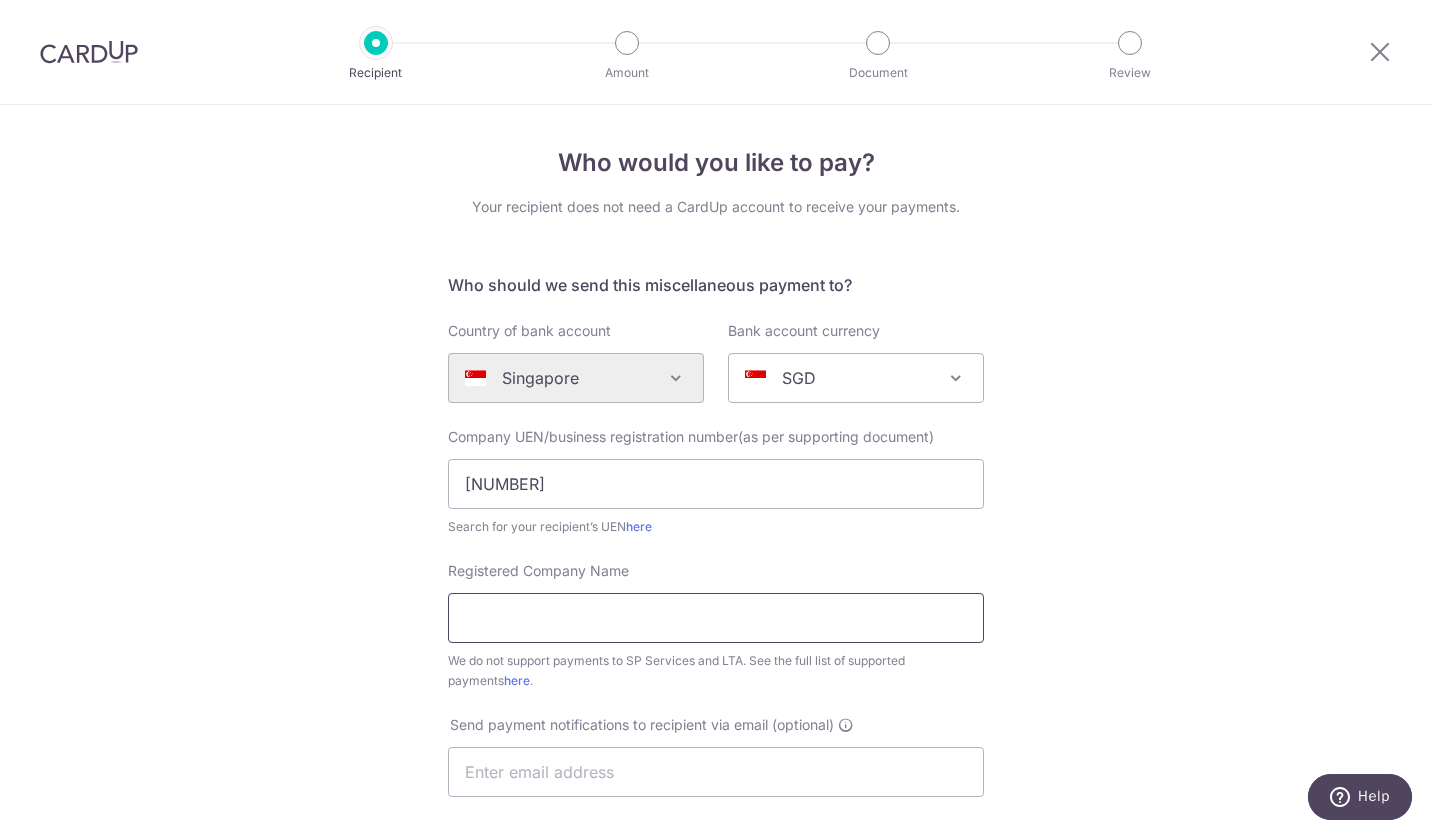 click on "Registered Company Name" at bounding box center [716, 618] 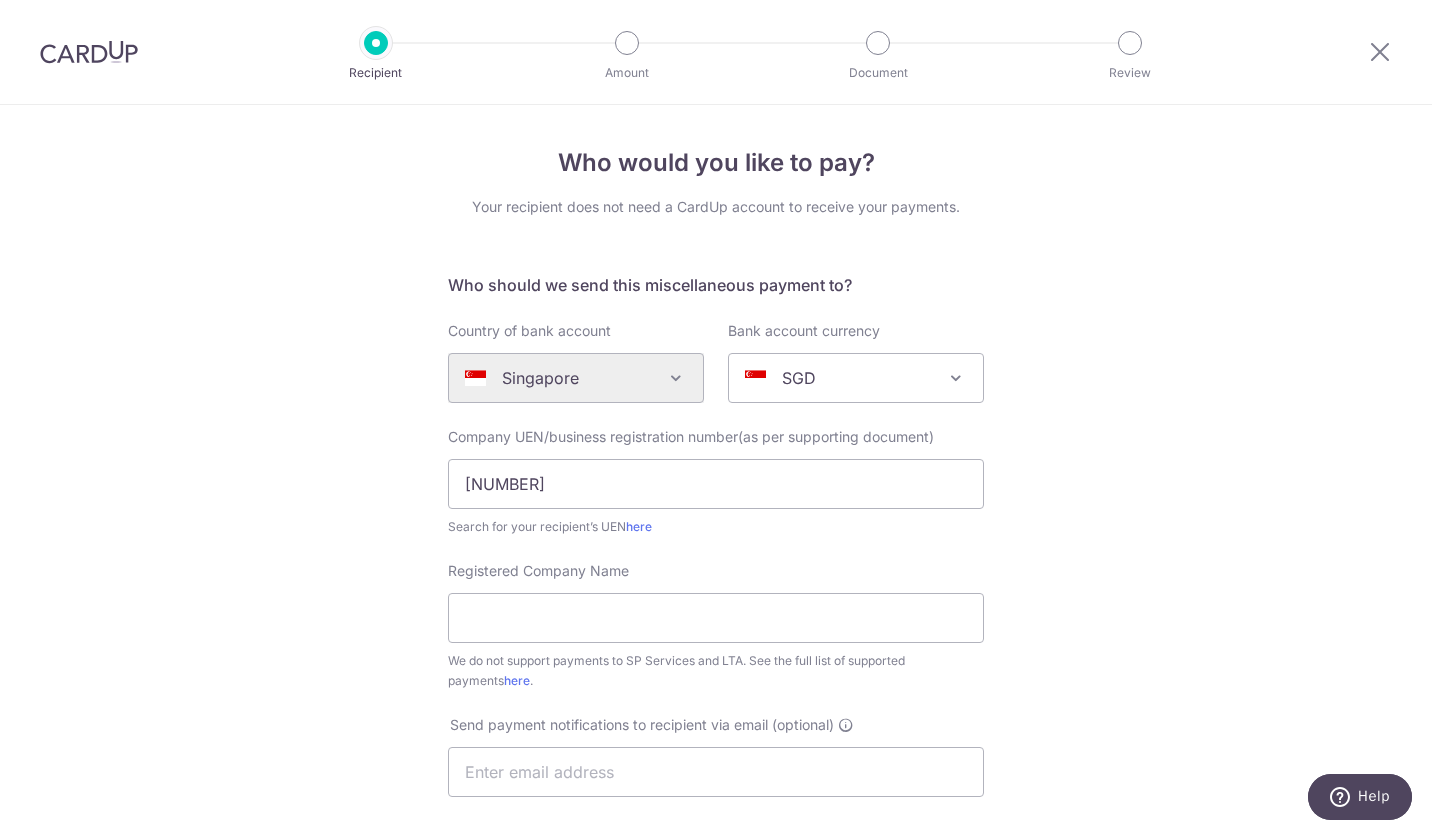 click on "Who would you like to pay?
Your recipient does not need a CardUp account to receive your payments.
Who should we send this miscellaneous payment to?
Country of bank account
Algeria
Andorra
Angola
Anguilla
Argentina
Armenia
Aruba
Australia
Austria
Azerbaijan
Bahrain
Bangladesh
Belgium
Bolivia
Bosnia and Herzegovina
Brazil
British Virgin Islands
Bulgaria
Canada
Chile
China
Colombia
Costa Rica
Croatia
Cyprus
Czech Republic
Denmark
Dominica
Dominican Republic
East Timor
Ecuador
Egypt
Estonia
Faroe Islands
Fiji
Finland
France
French Guiana
French Polynesia
French Southern Territories
Georgia
Germany
Greece
Greenland
Grenada
Guernsey
Guyana
Honduras
Hong Kong
Hungary
Iceland
India
Indonesia
Ireland
Isle of Man
Israel
Italy
Japan
Jersey
Kazakhstan
Kosovo
Kuwait
Kyrgyzstan" at bounding box center (716, 725) 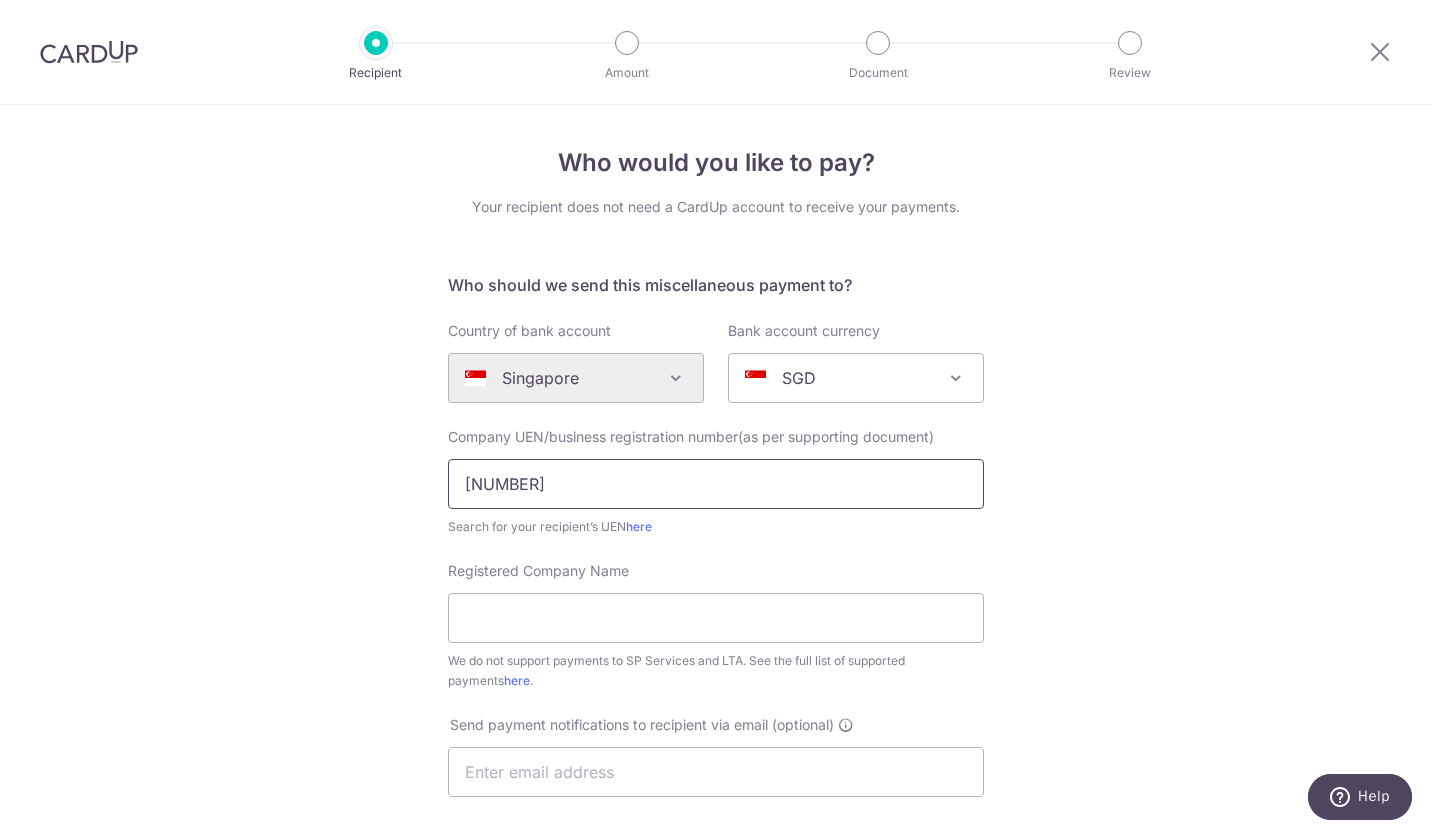 click on "202026812N" at bounding box center [716, 484] 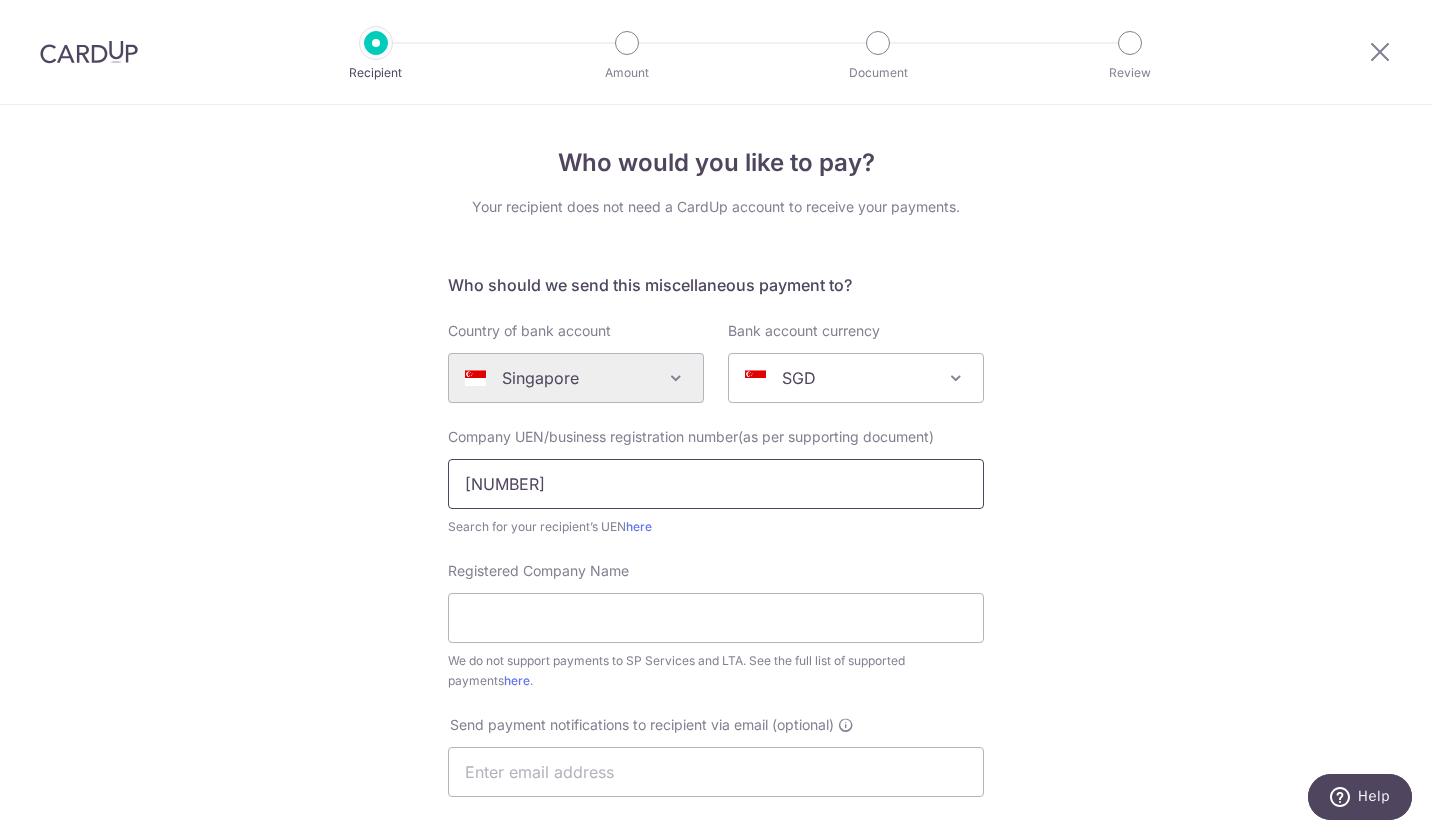 click on "202026812N" at bounding box center (716, 484) 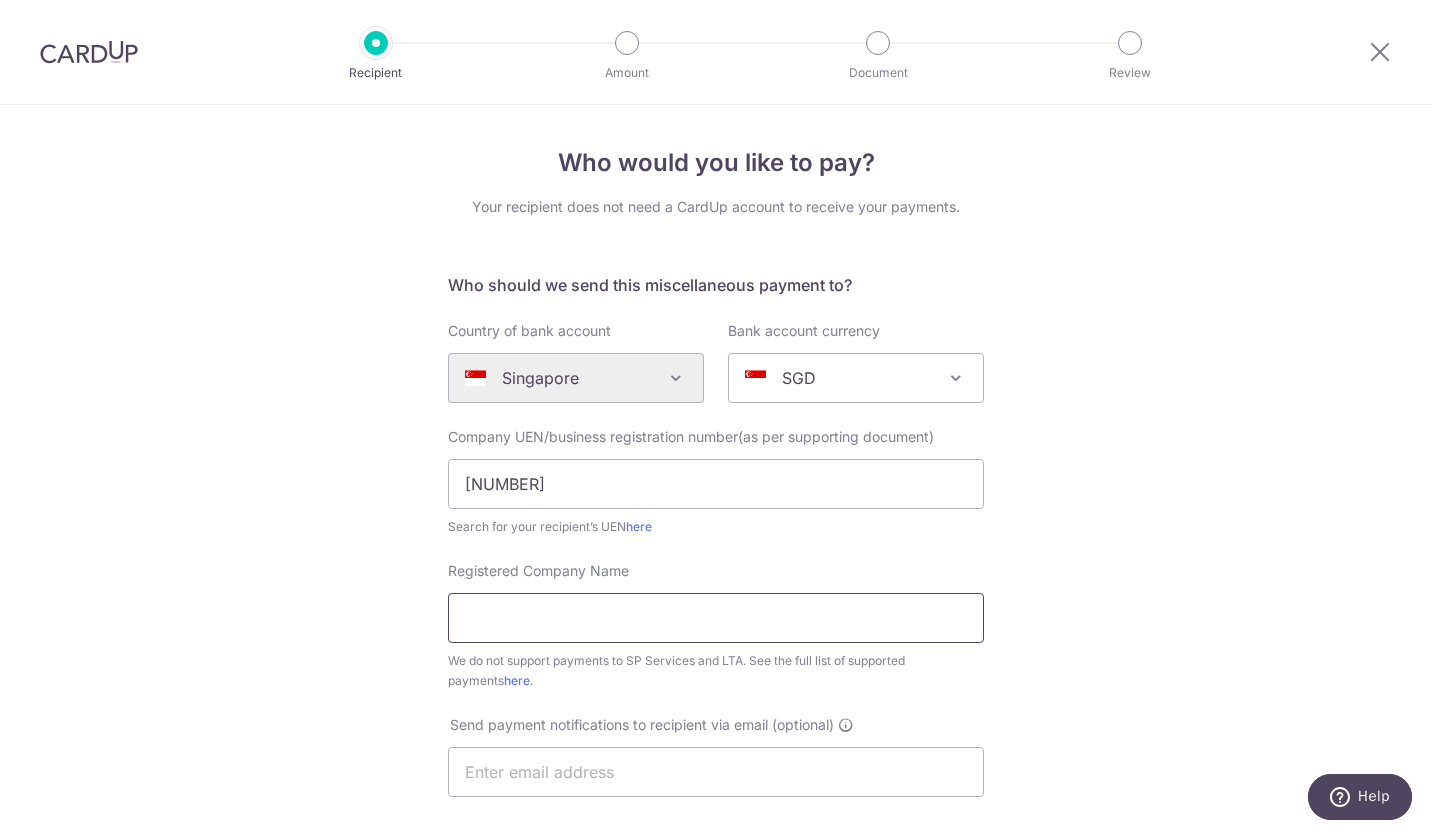 click on "Registered Company Name" at bounding box center (716, 618) 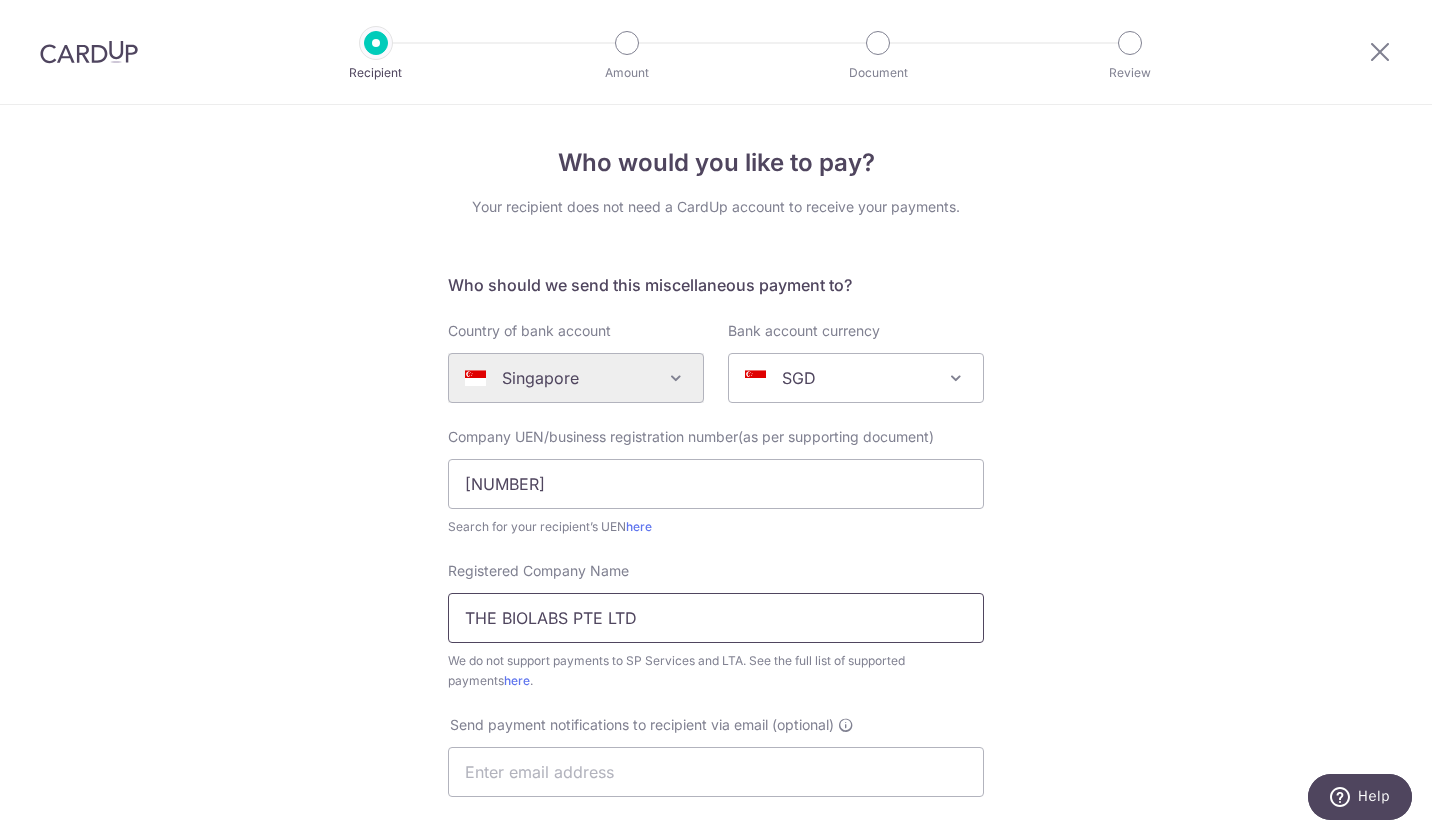 click on "THE BIOLABS PTE LTD" at bounding box center (716, 618) 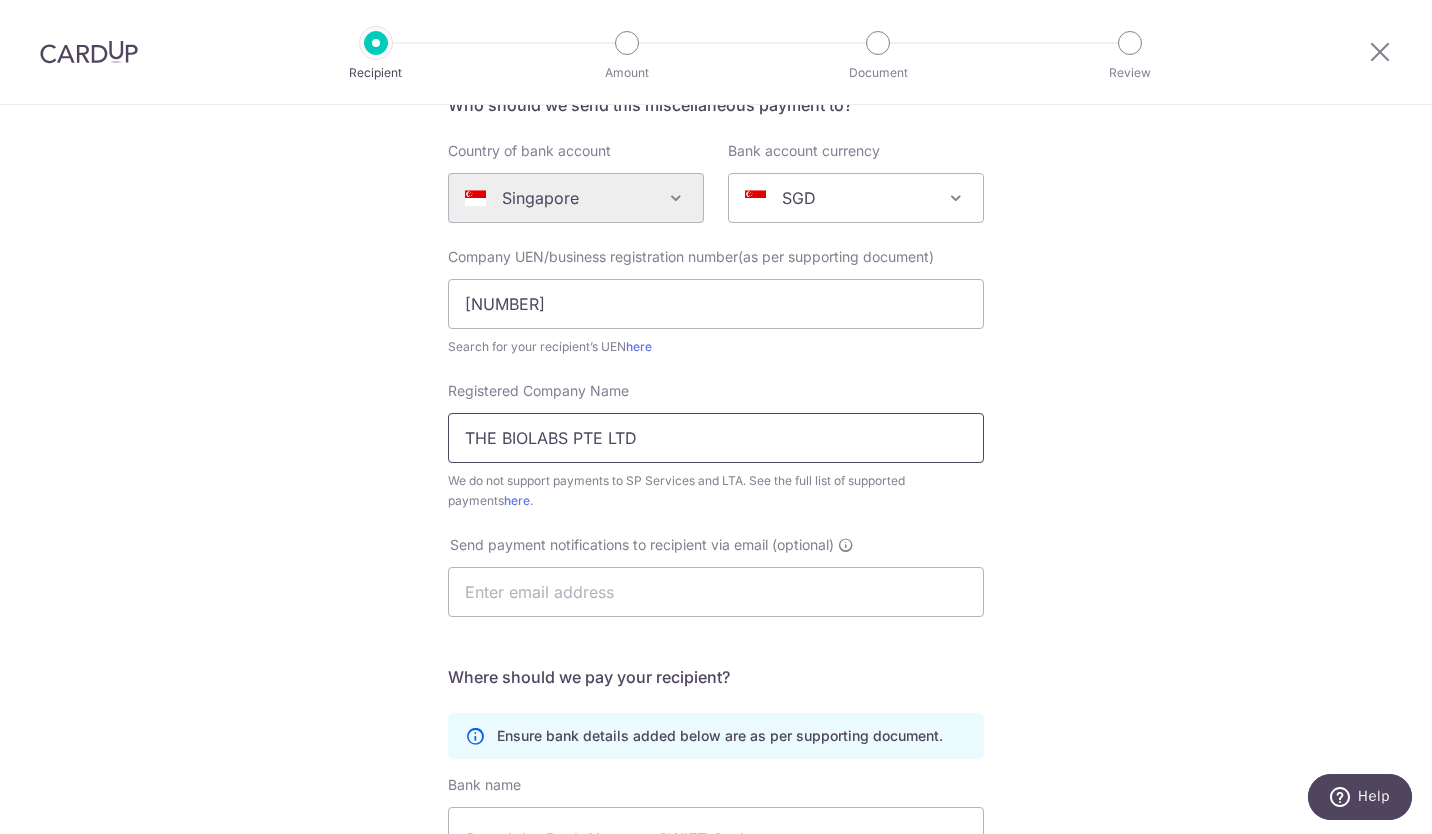 scroll, scrollTop: 200, scrollLeft: 0, axis: vertical 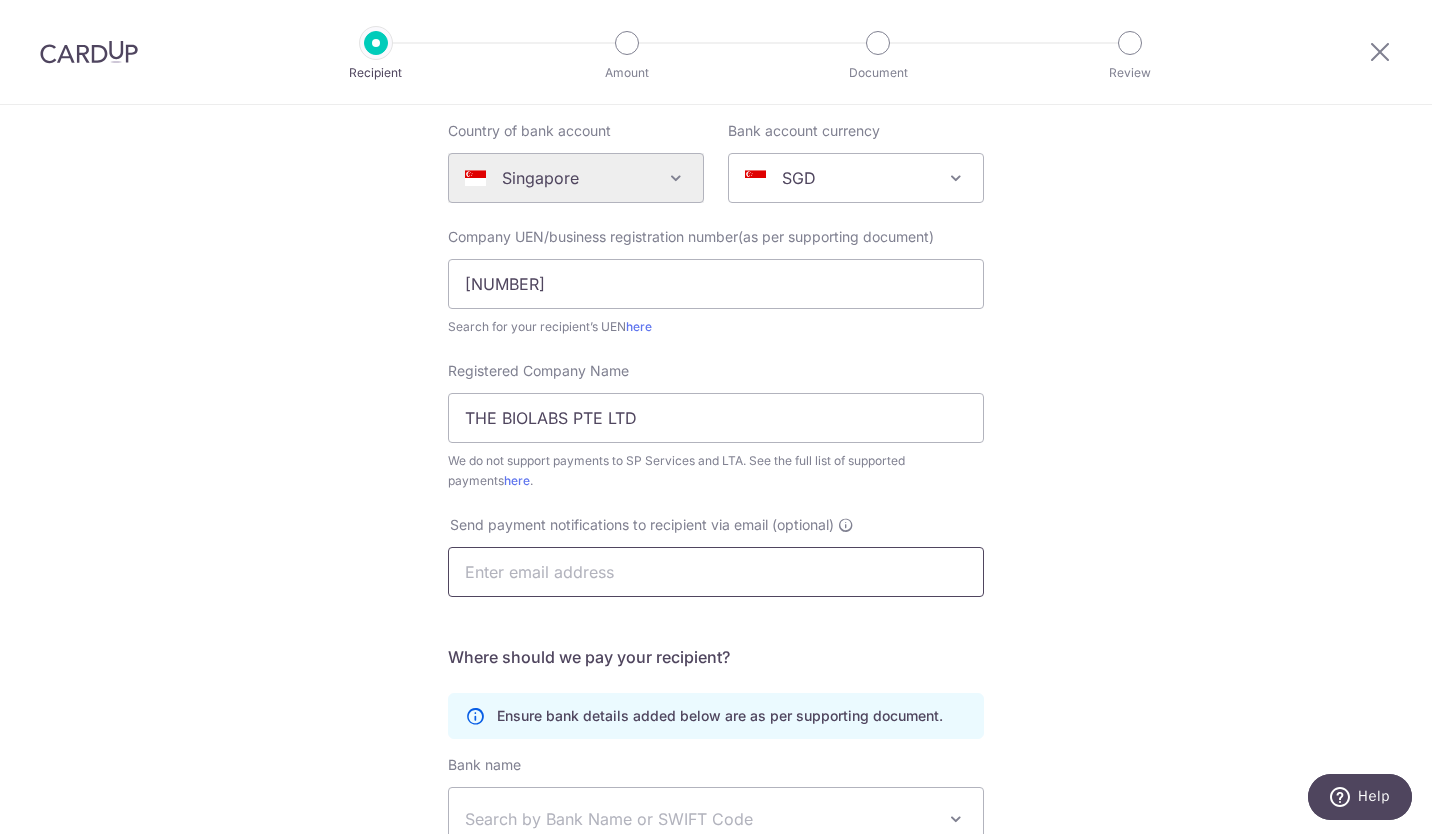 click at bounding box center (716, 572) 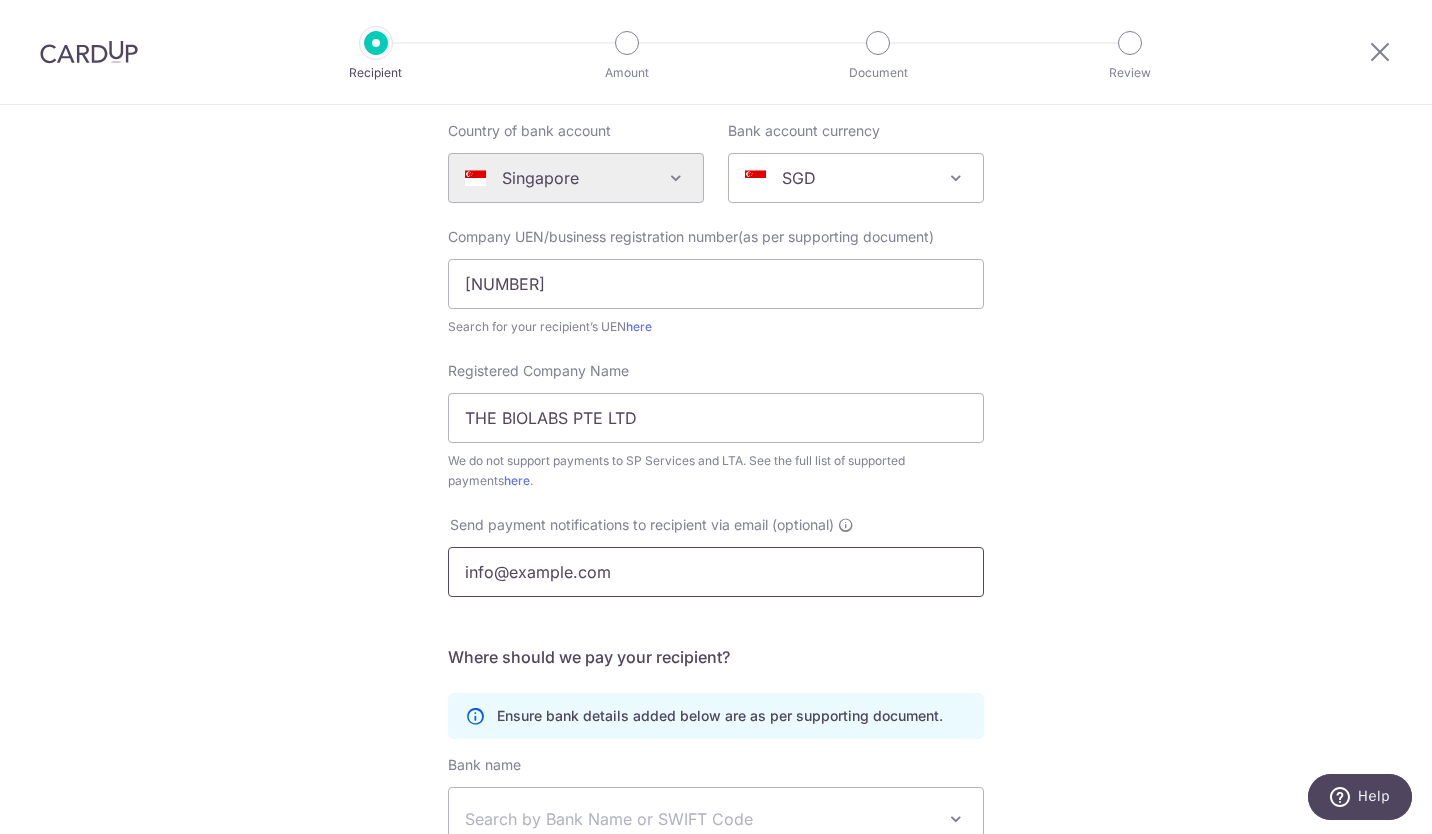 type on "info@thebiolabs.com.sg" 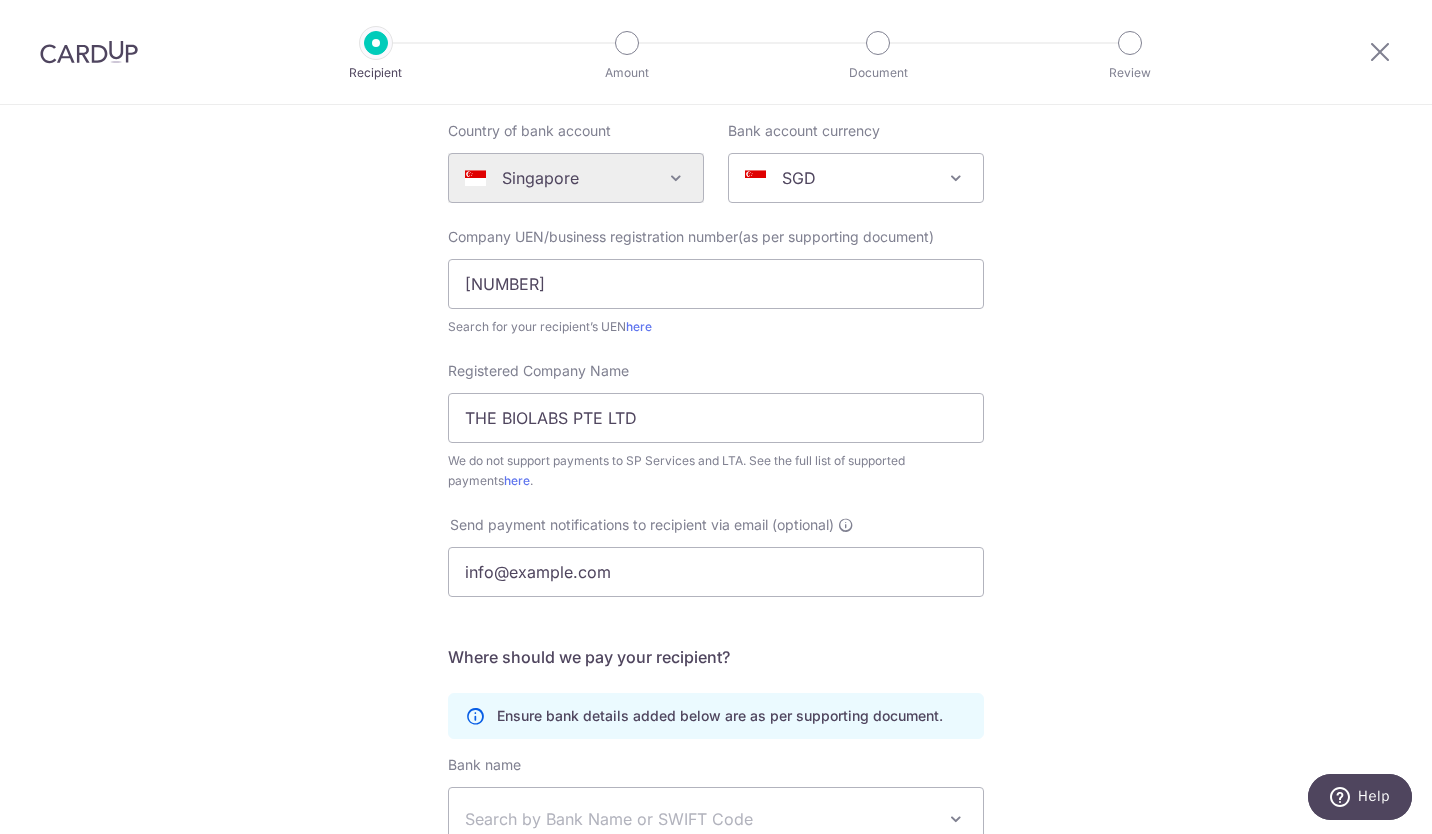 click on "Who would you like to pay?
Your recipient does not need a CardUp account to receive your payments.
Who should we send this miscellaneous payment to?
Country of bank account
Algeria
Andorra
Angola
Anguilla
Argentina
Armenia
Aruba
Australia
Austria
Azerbaijan
Bahrain
Bangladesh
Belgium
Bolivia
Bosnia and Herzegovina
Brazil
British Virgin Islands
Bulgaria
Canada
Chile
China
Colombia
Costa Rica
Croatia
Cyprus
Czech Republic
Denmark
Dominica
Dominican Republic
East Timor
Ecuador
Egypt
Estonia
Faroe Islands
Fiji
Finland
France
French Guiana
French Polynesia
French Southern Territories
Georgia
Germany
Greece
Greenland
Grenada
Guernsey
Guyana
Honduras
Hong Kong
Hungary
Iceland
India
Indonesia
Ireland
Isle of Man
Israel
Italy
Japan
Jersey
Kazakhstan
Kosovo
Kuwait
Kyrgyzstan" at bounding box center (716, 525) 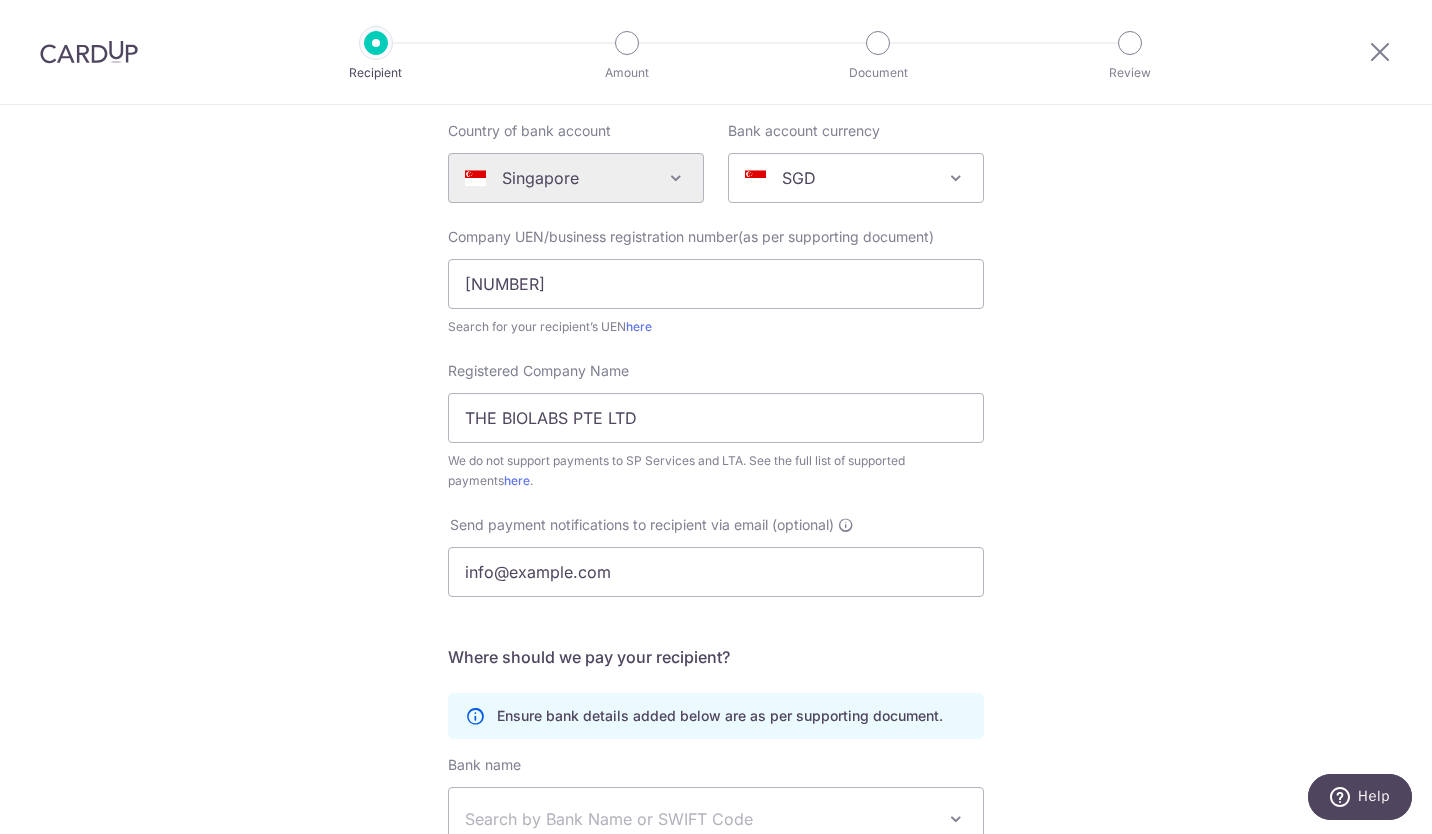 scroll, scrollTop: 400, scrollLeft: 0, axis: vertical 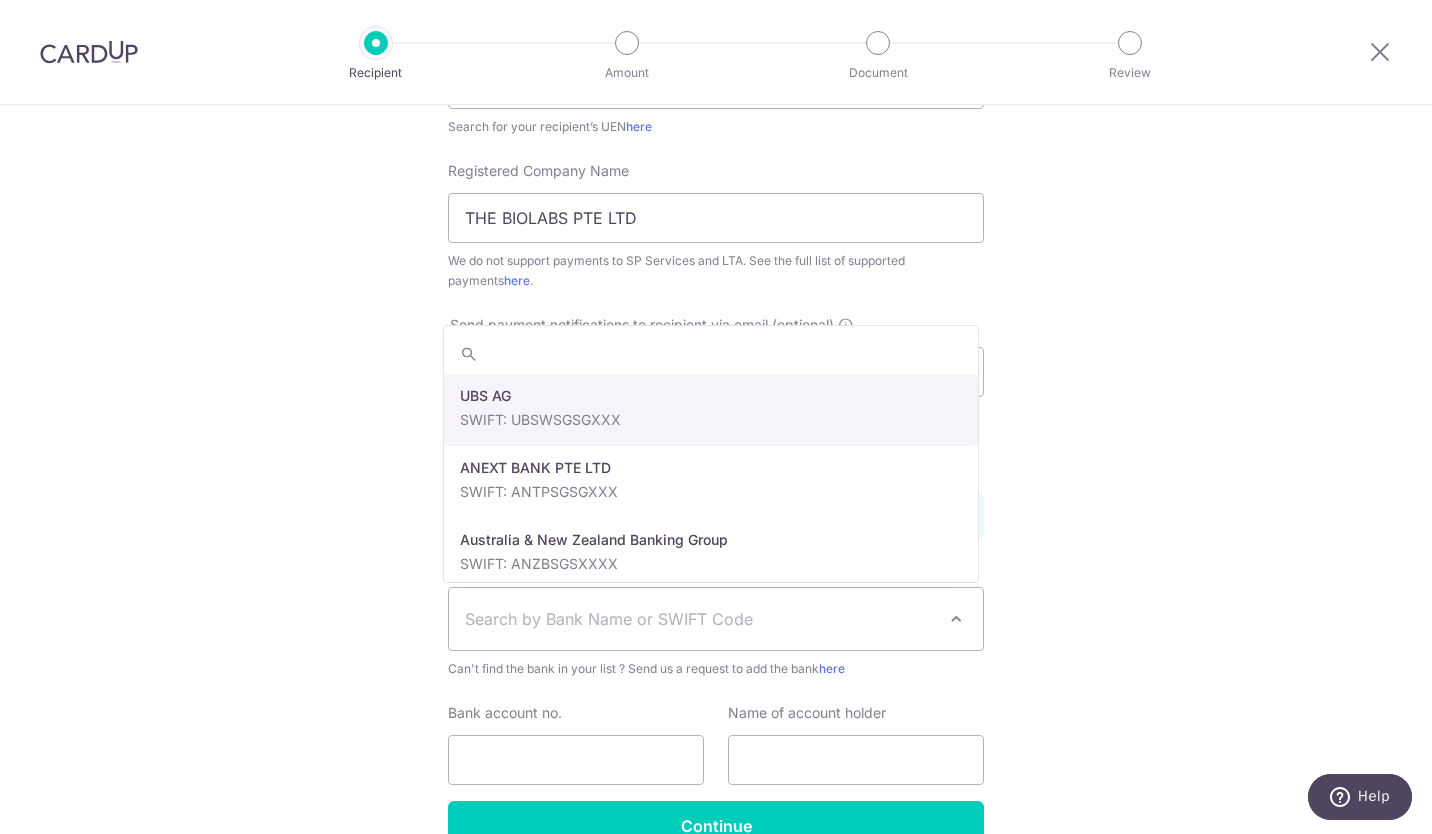 click on "Search by Bank Name or SWIFT Code" at bounding box center [700, 619] 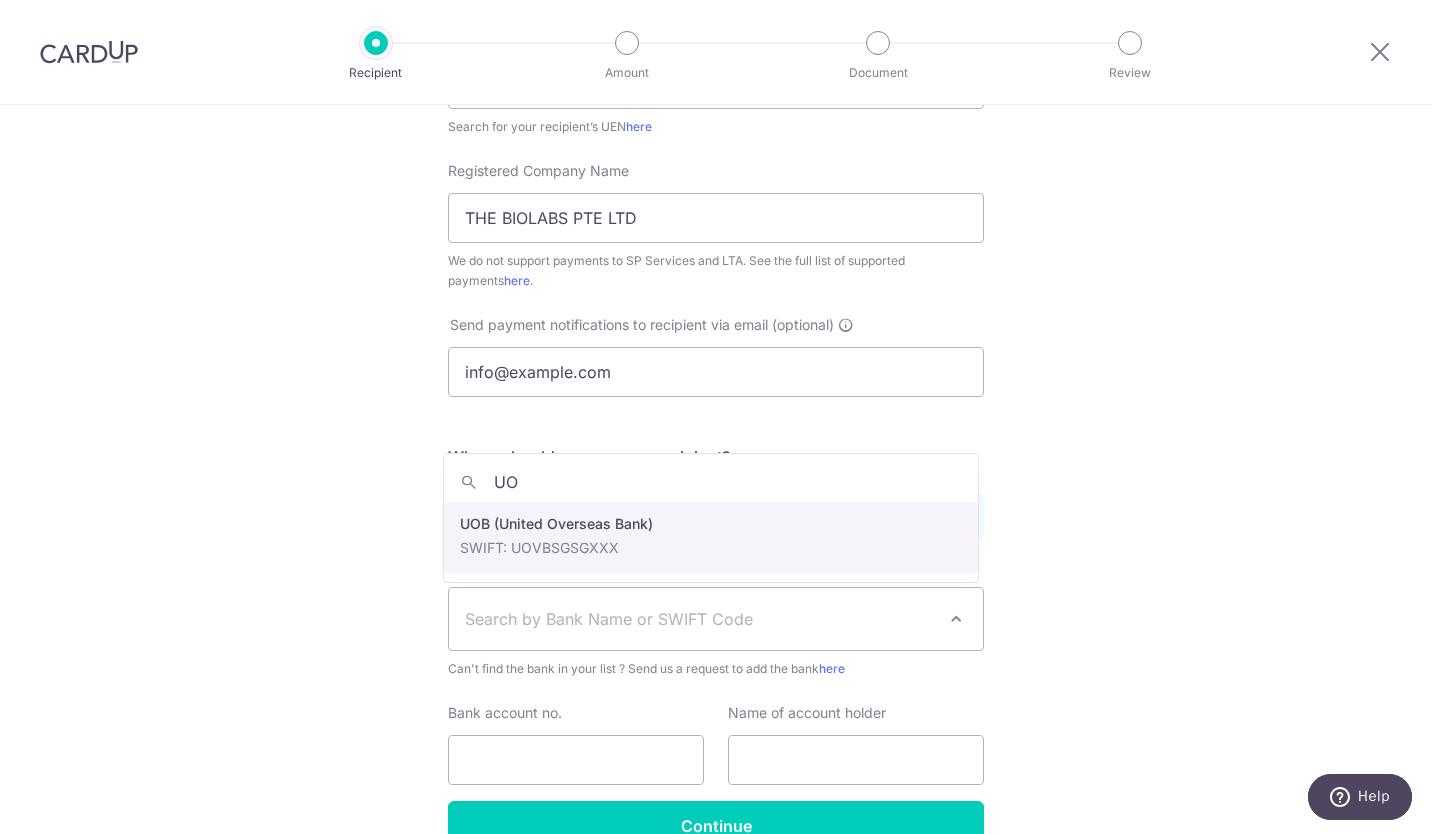 type on "UO" 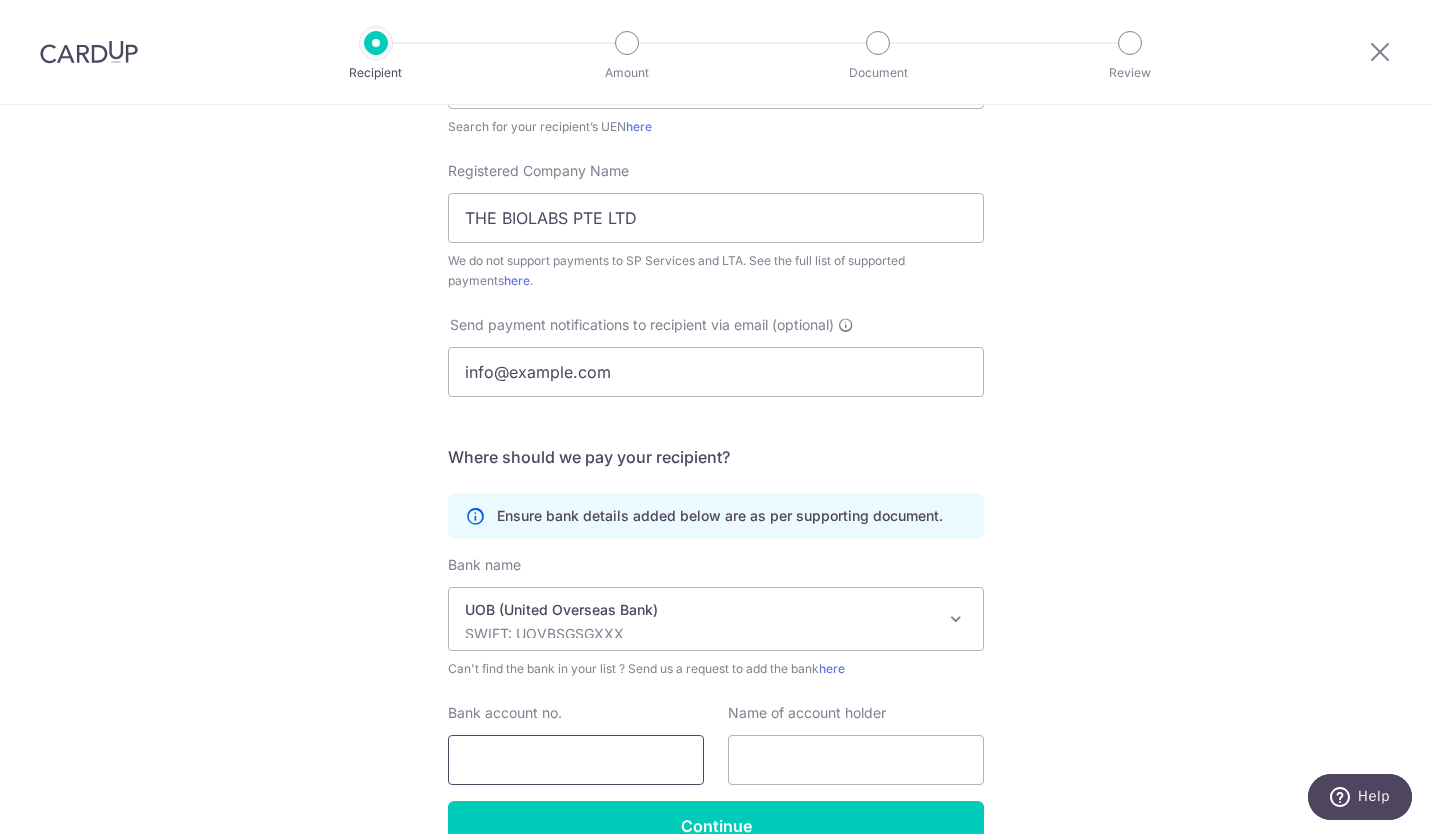 click on "Bank account no." at bounding box center (576, 760) 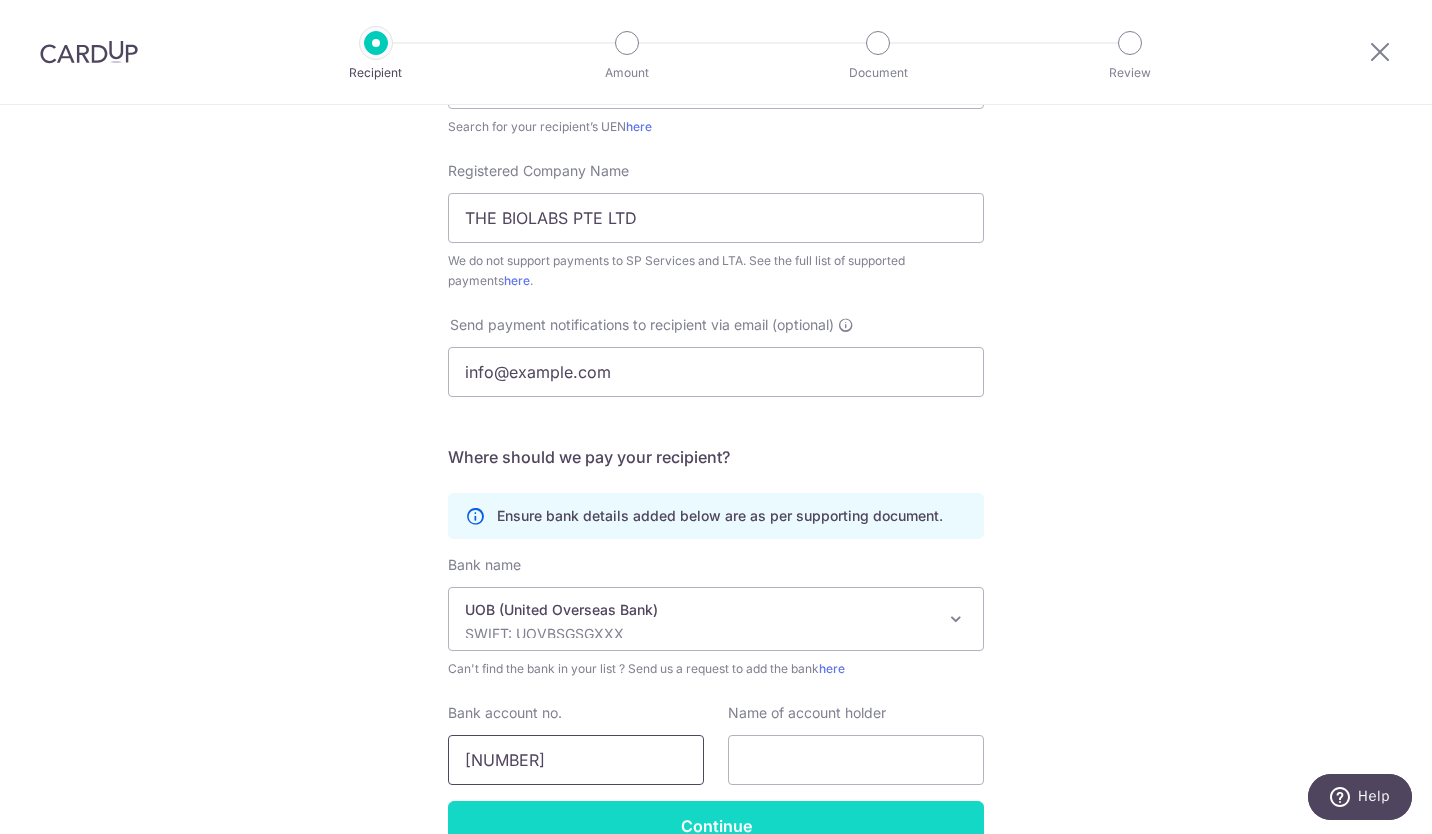 type on "3633108682" 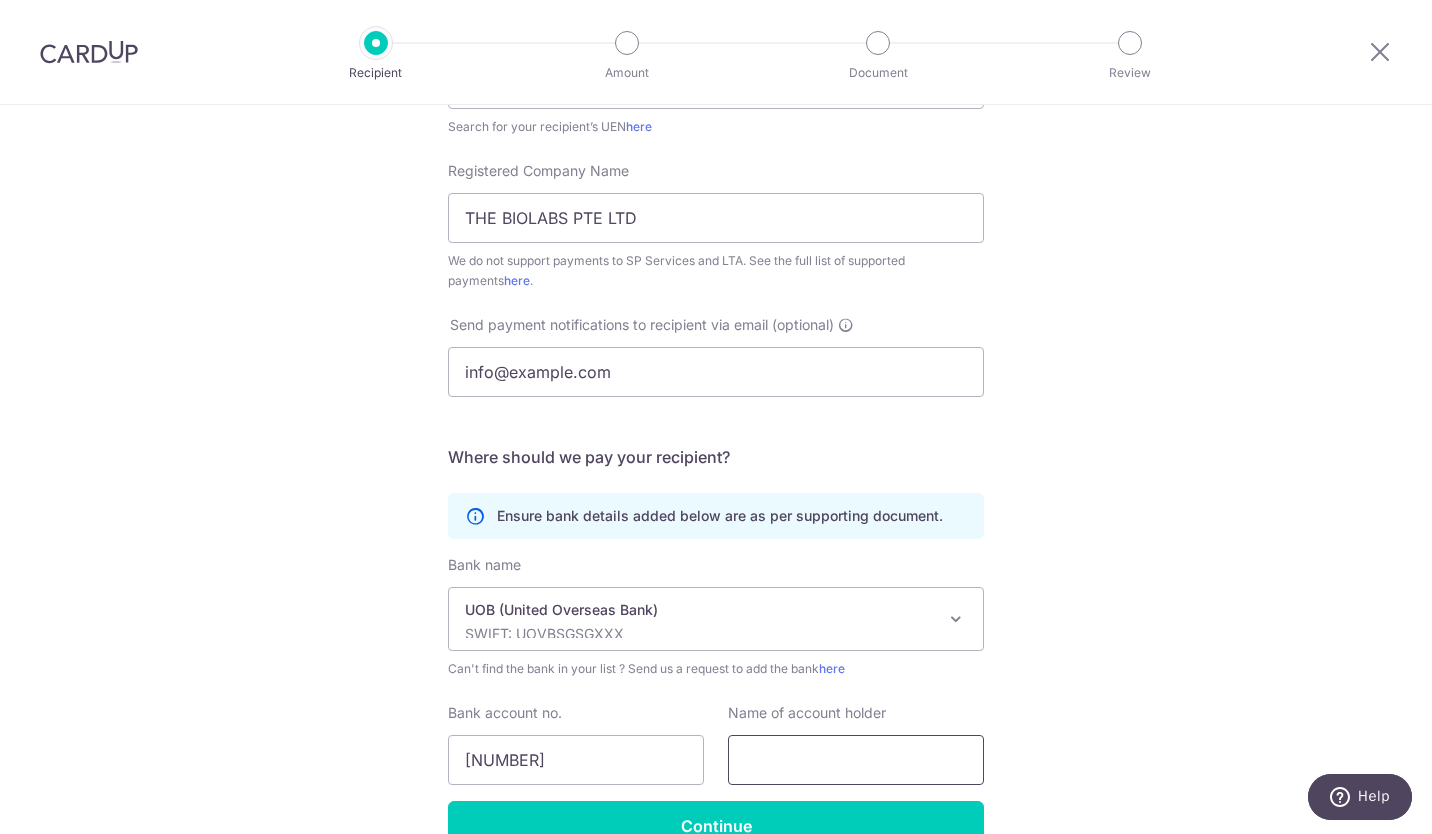 click at bounding box center (856, 760) 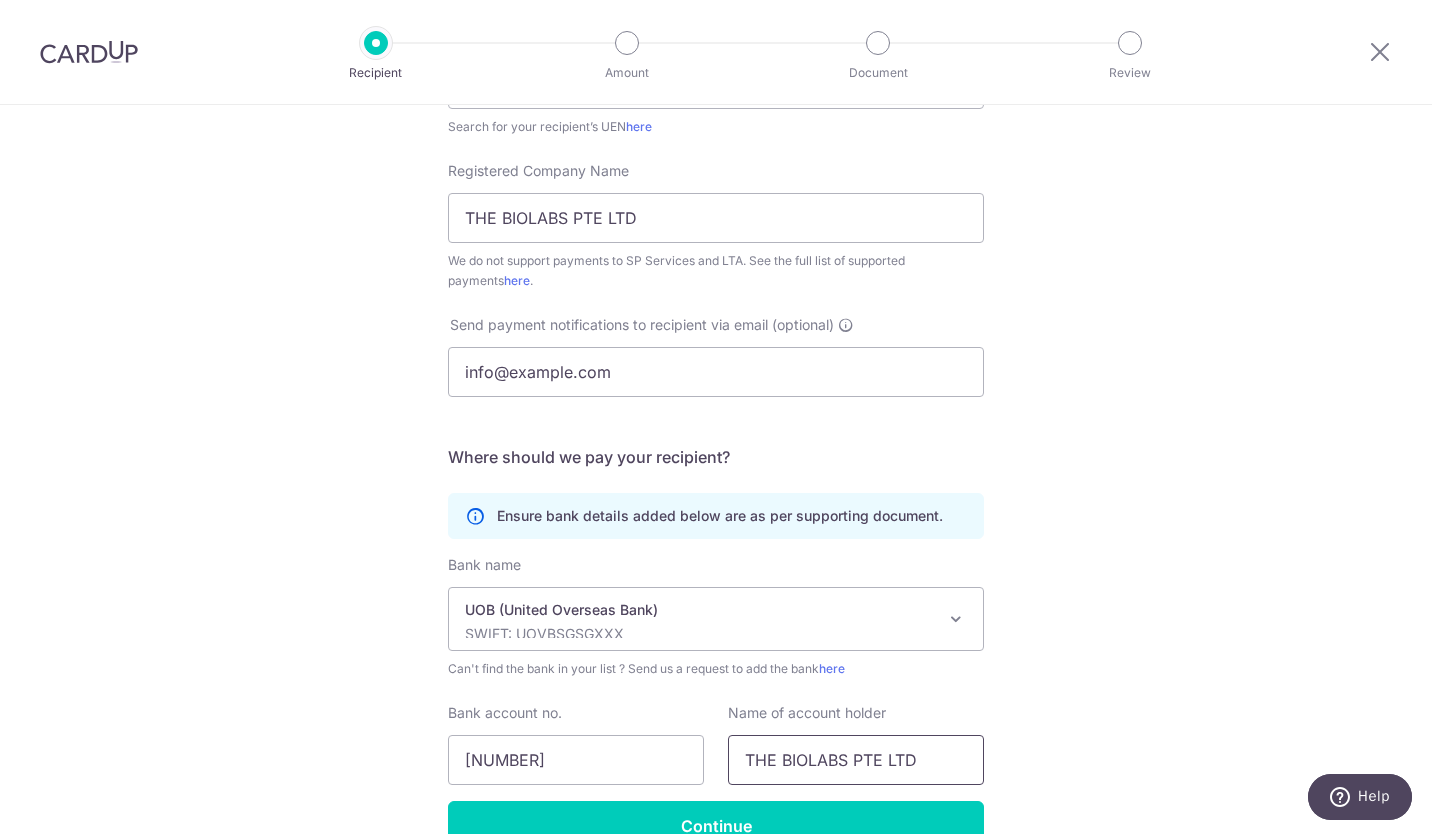 click on "THE BIOLABS PTE LTD" at bounding box center [856, 760] 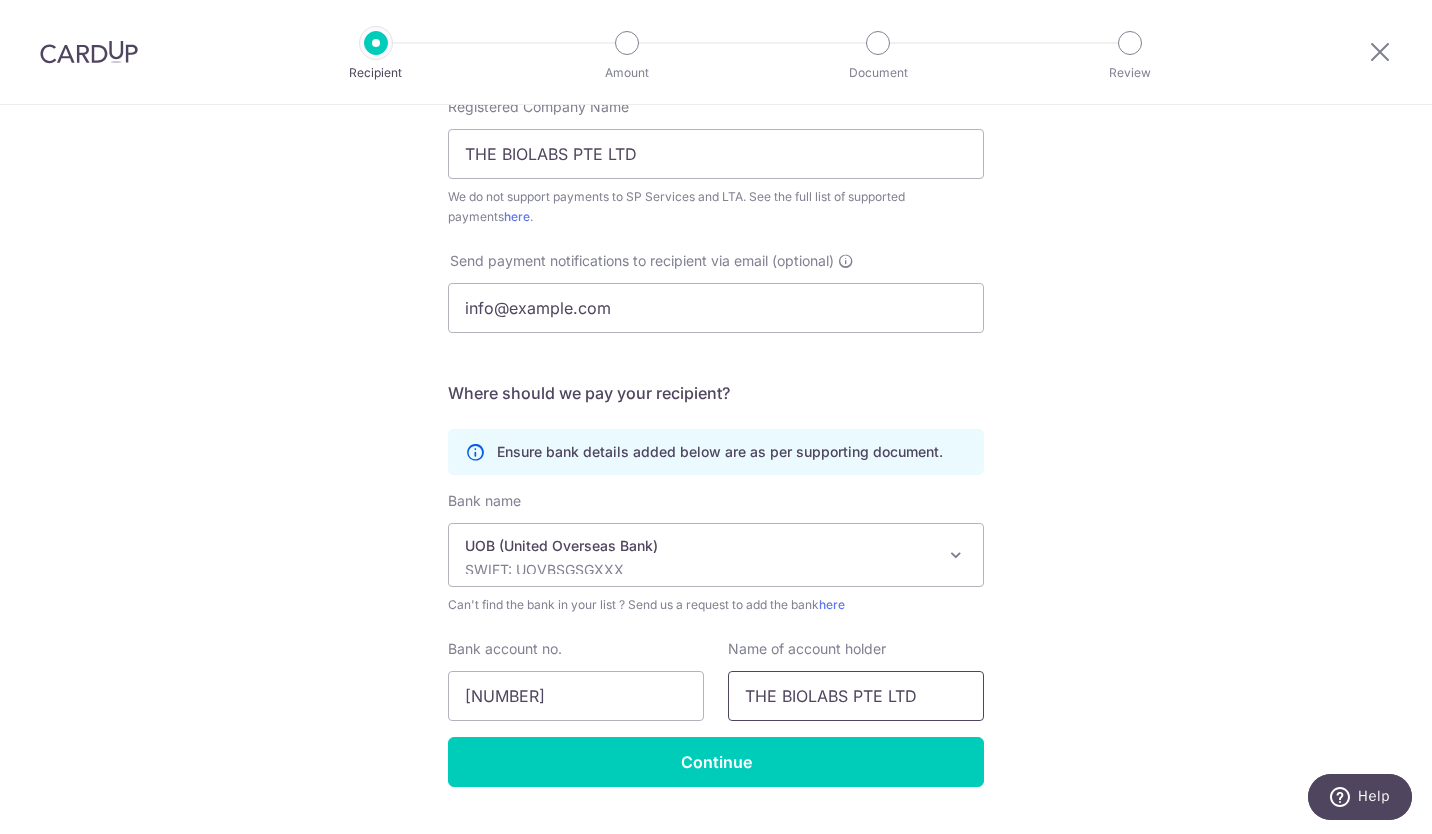 scroll, scrollTop: 511, scrollLeft: 0, axis: vertical 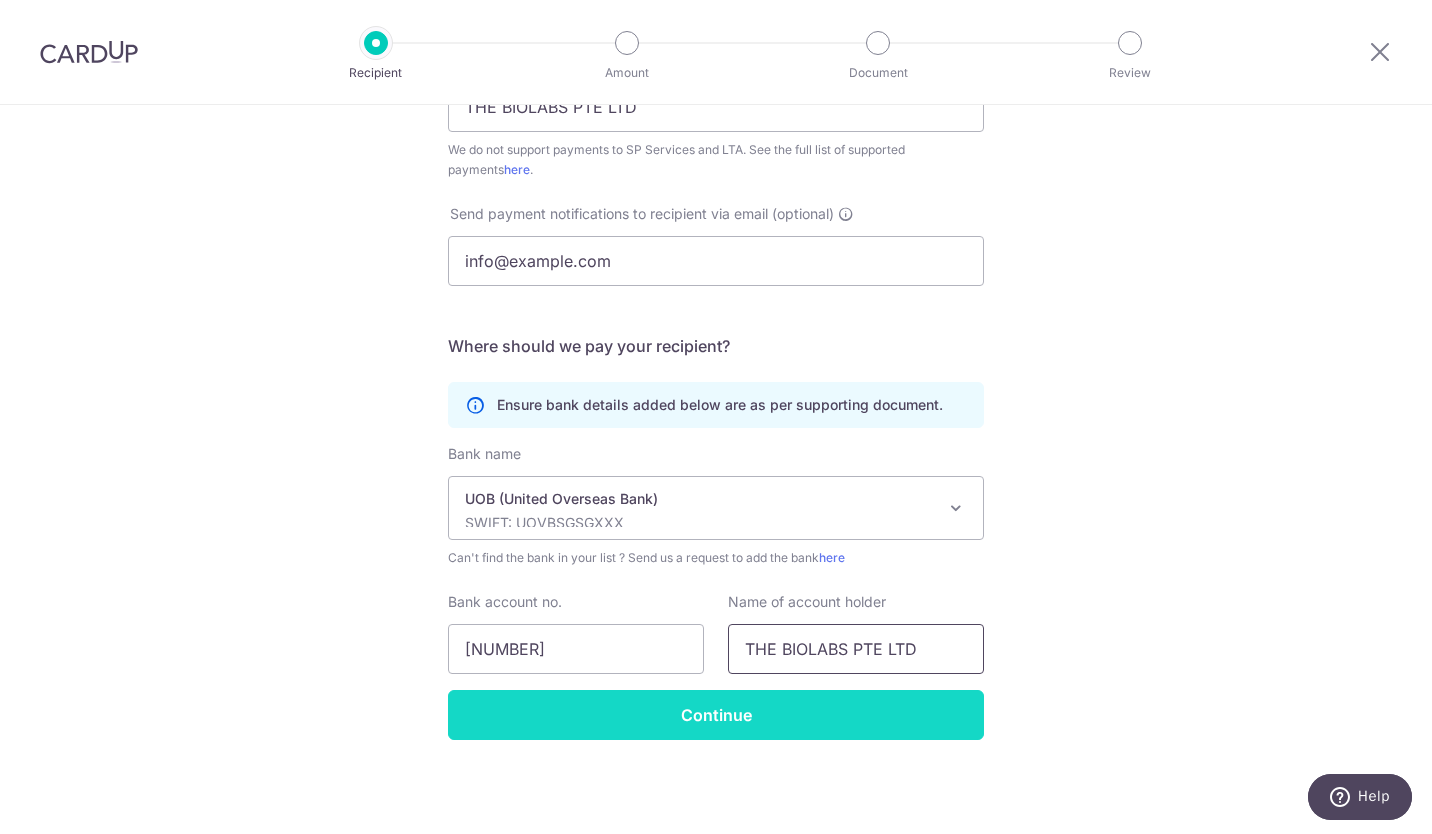 type on "THE BIOLABS PTE LTD" 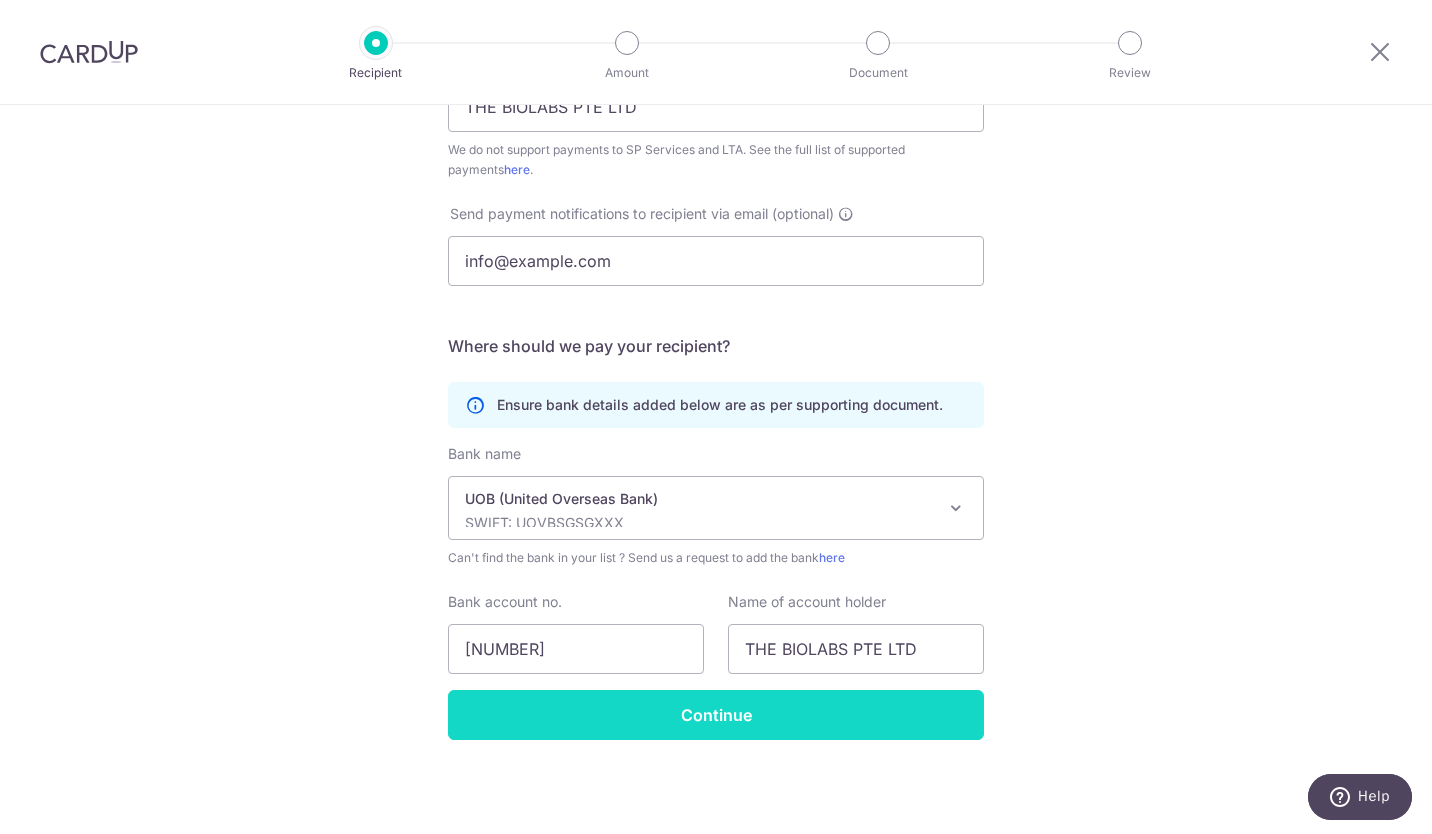 click on "Continue" at bounding box center [716, 715] 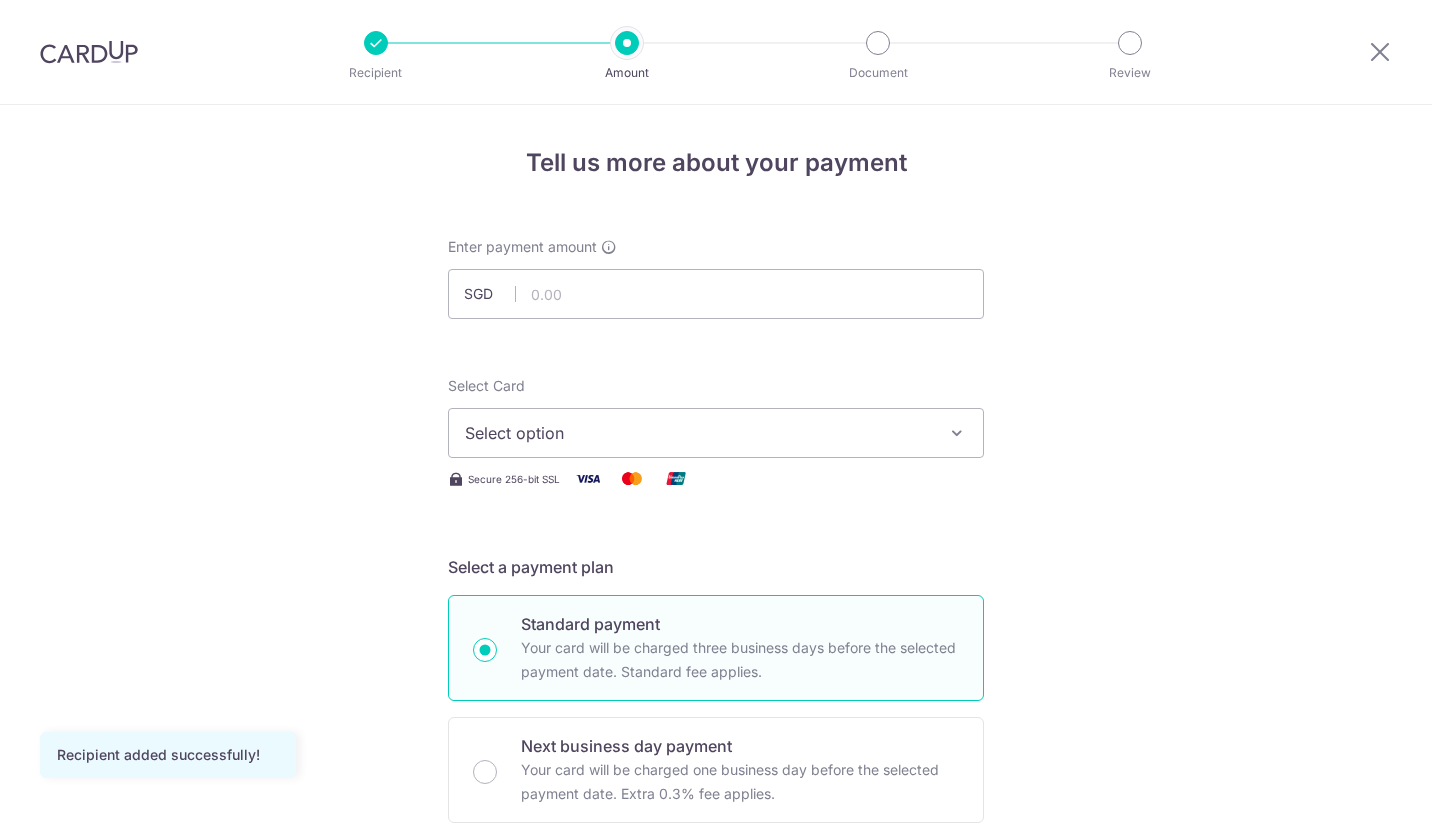 scroll, scrollTop: 0, scrollLeft: 0, axis: both 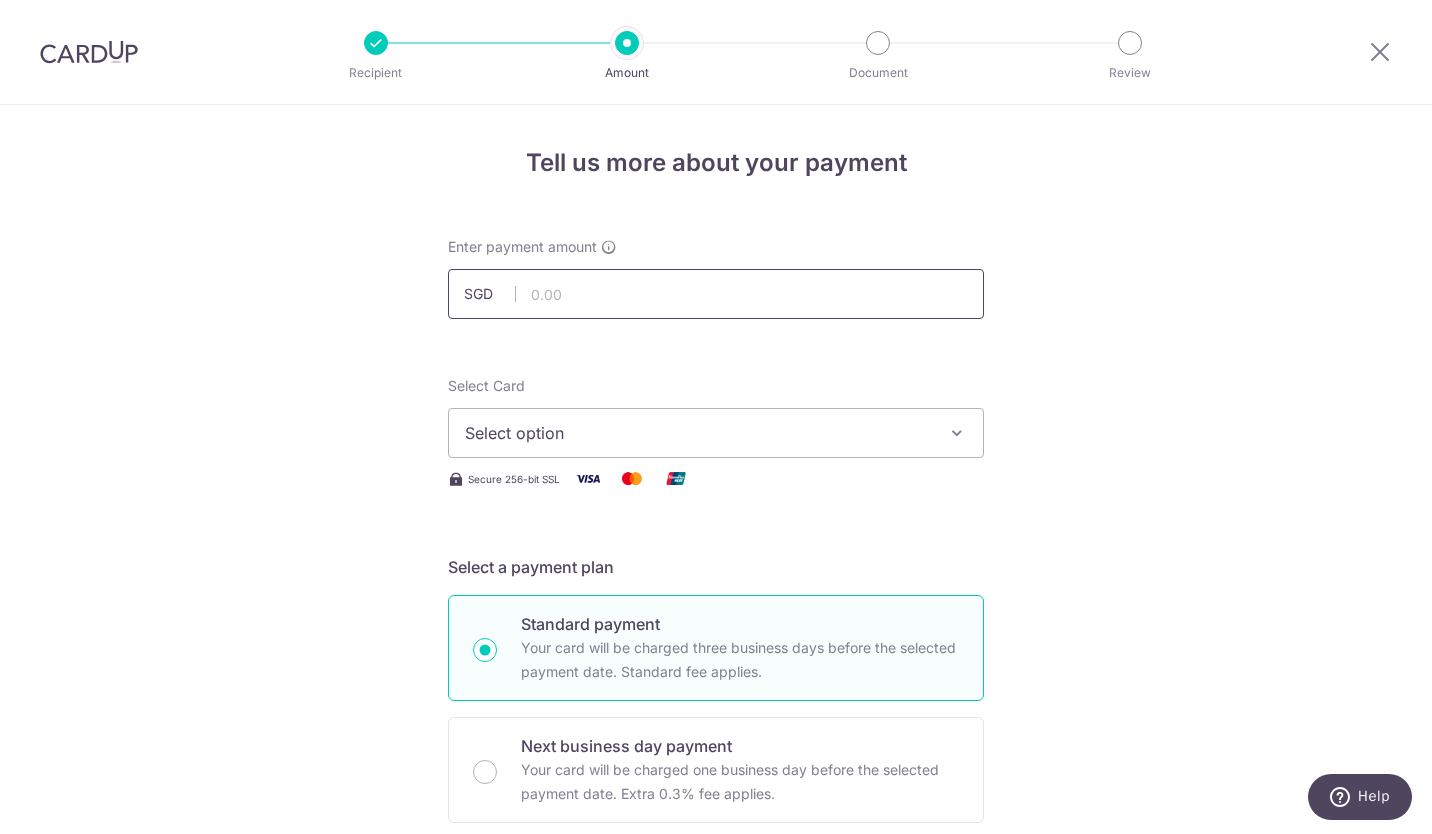click at bounding box center (716, 294) 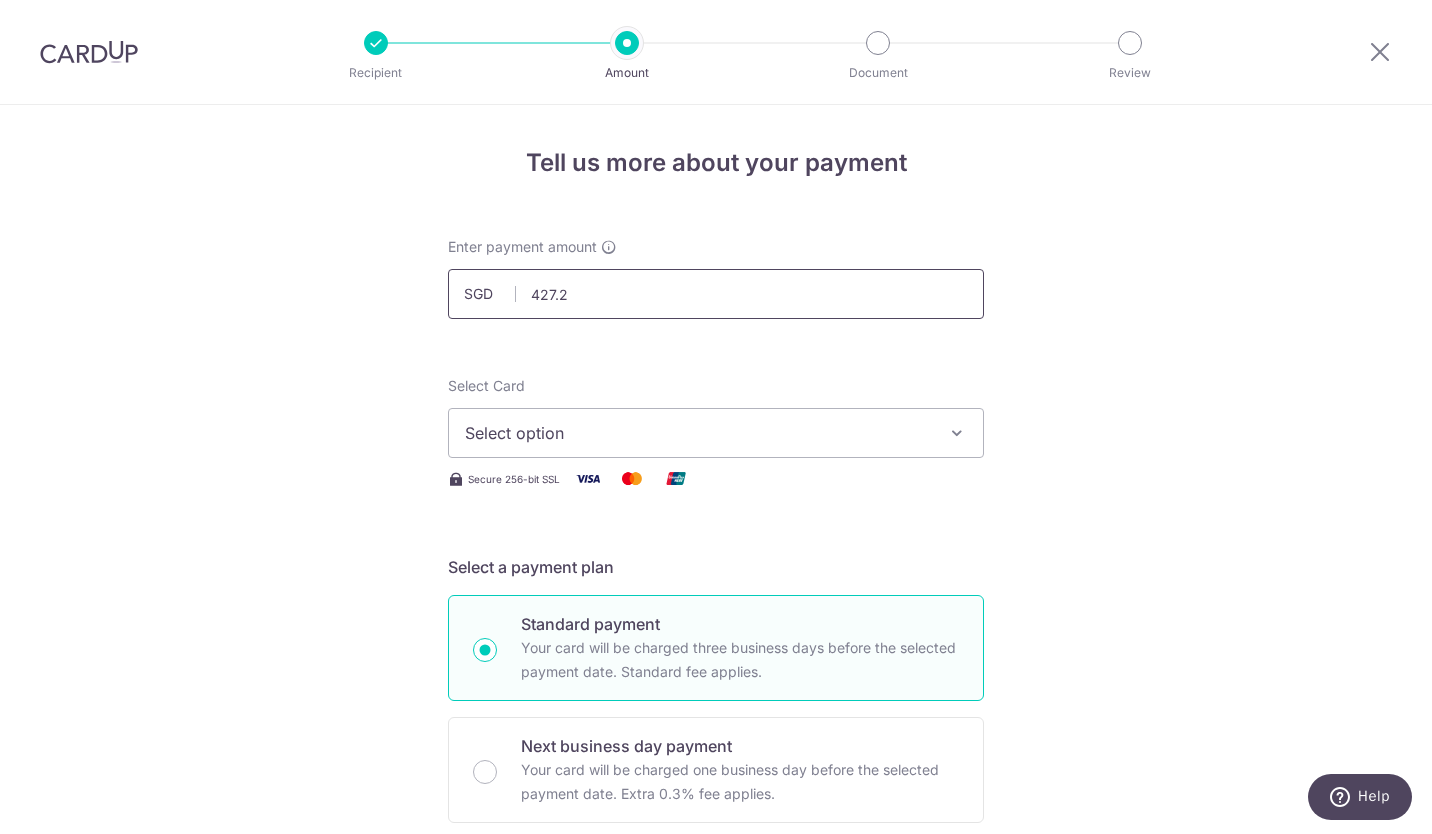 type on "427.28" 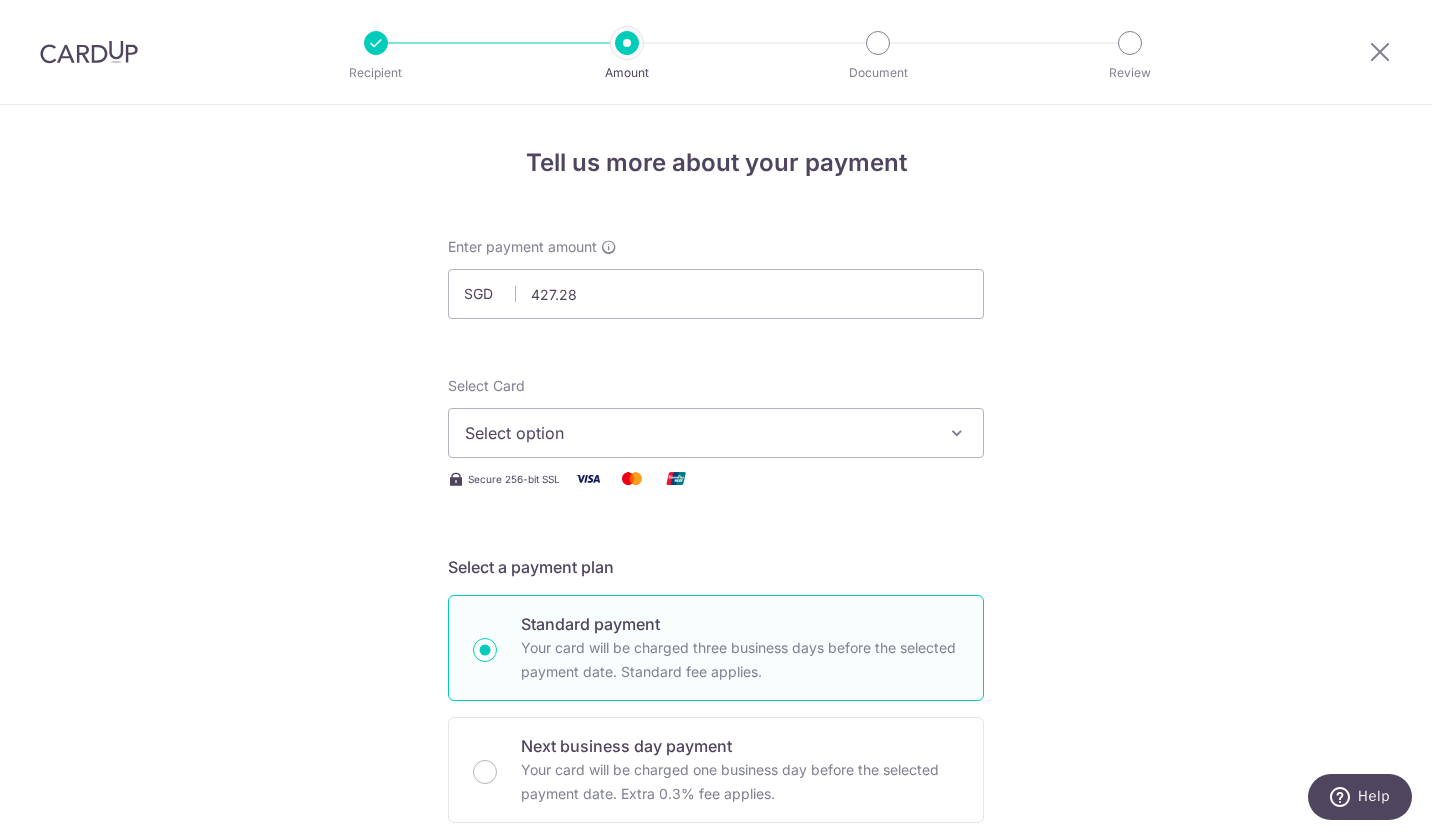 click on "Tell us more about your payment
Enter payment amount
SGD
427.28
427.28
Recipient added successfully!
Select Card
Select option
Add credit card
Your Cards
**** 3259
**** 6279
**** 0581
Secure 256-bit SSL
Text
New card details
Card" at bounding box center (716, 1009) 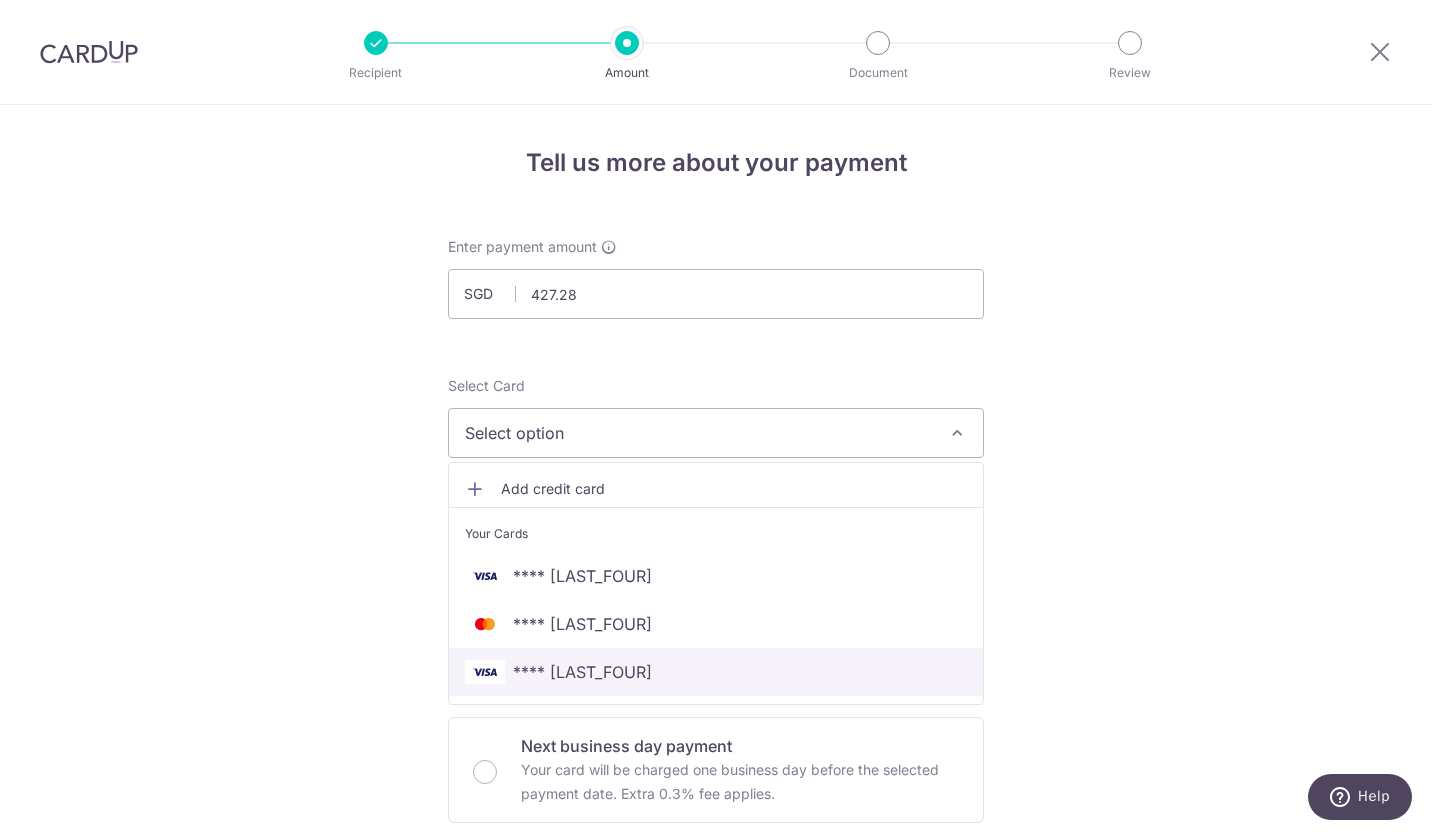 click on "**** [LAST_FOUR]" at bounding box center [716, 672] 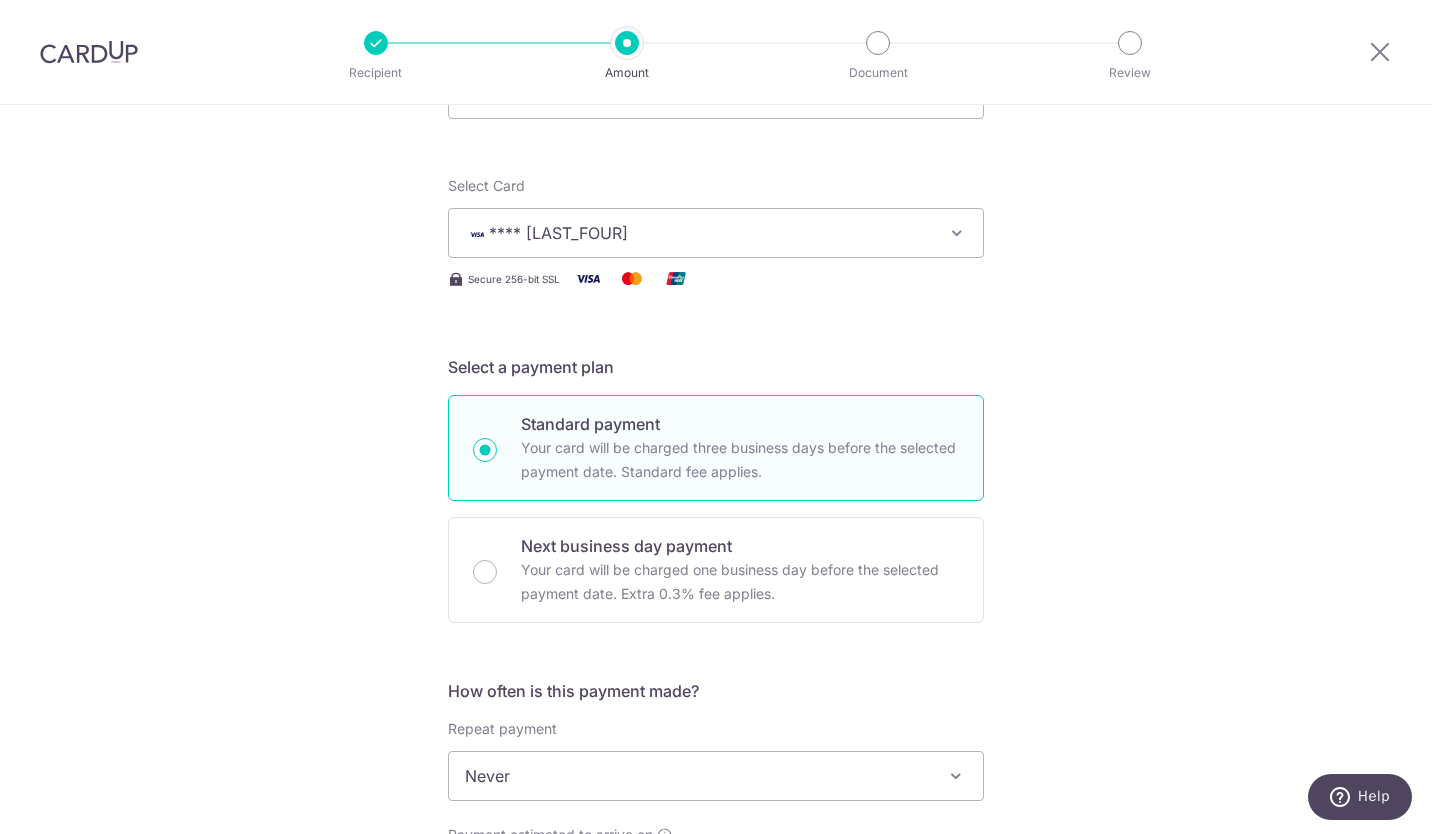 scroll, scrollTop: 500, scrollLeft: 0, axis: vertical 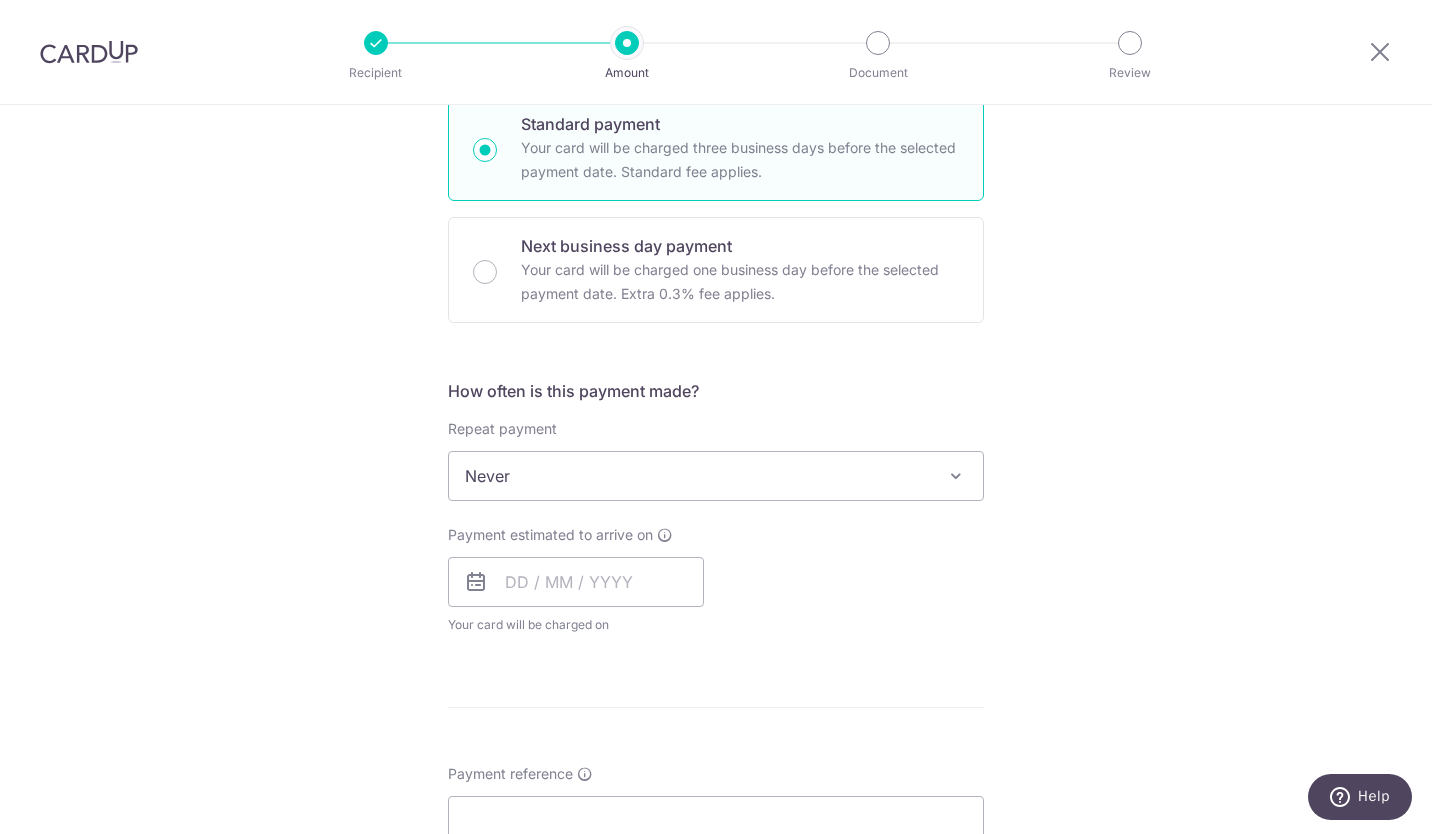 click on "Never" at bounding box center (716, 476) 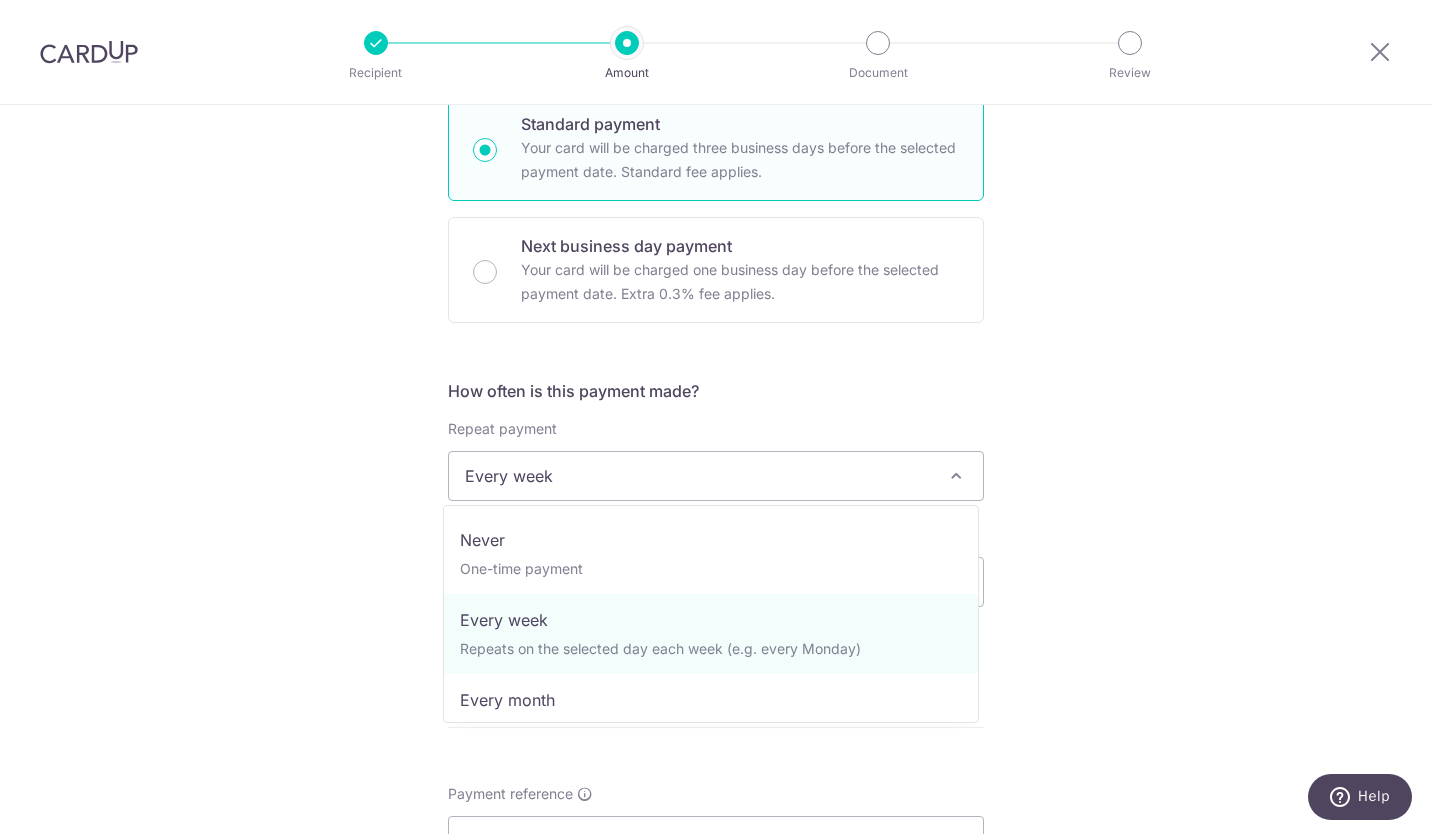 click on "Every week" at bounding box center (716, 476) 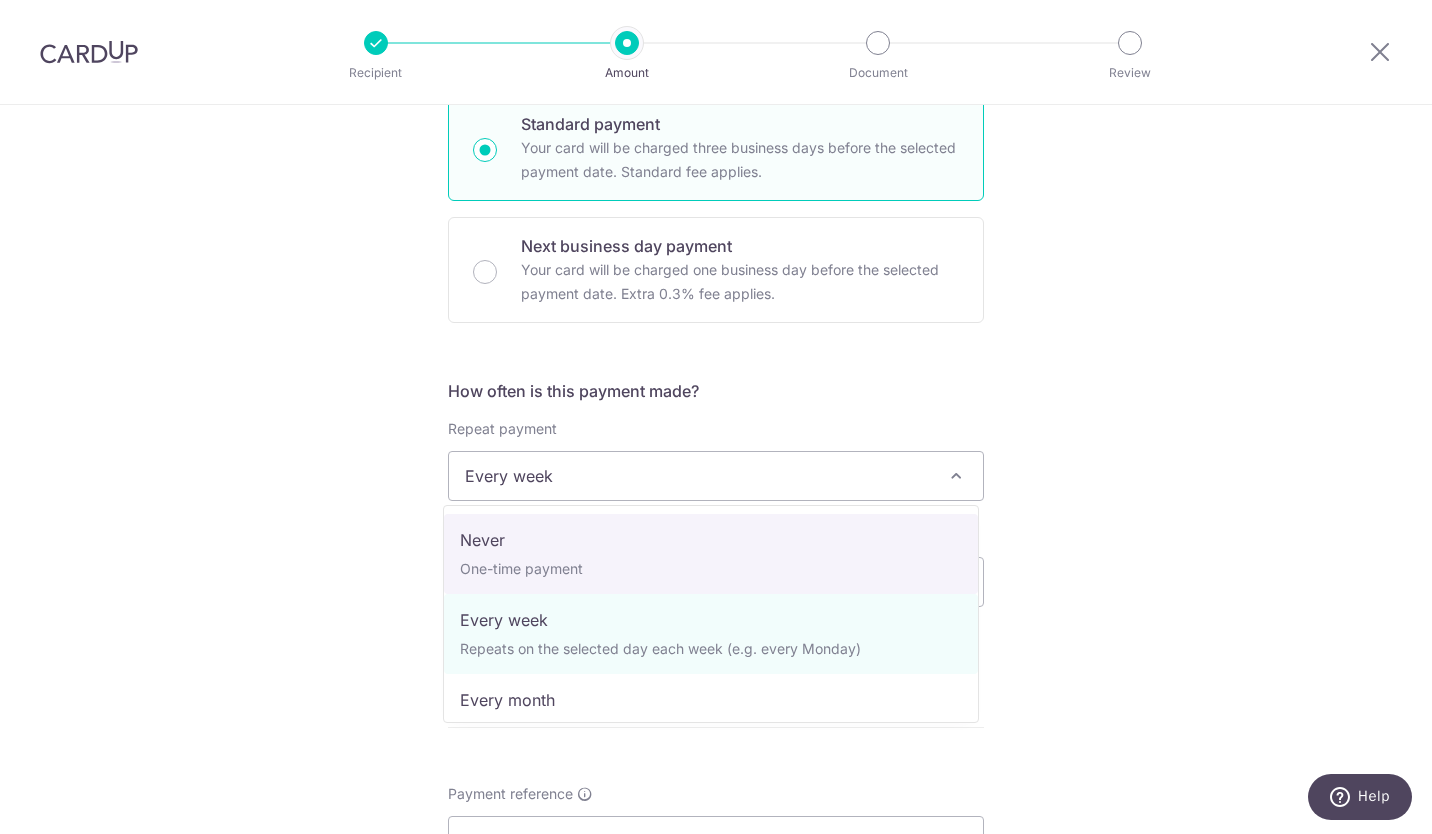 select on "1" 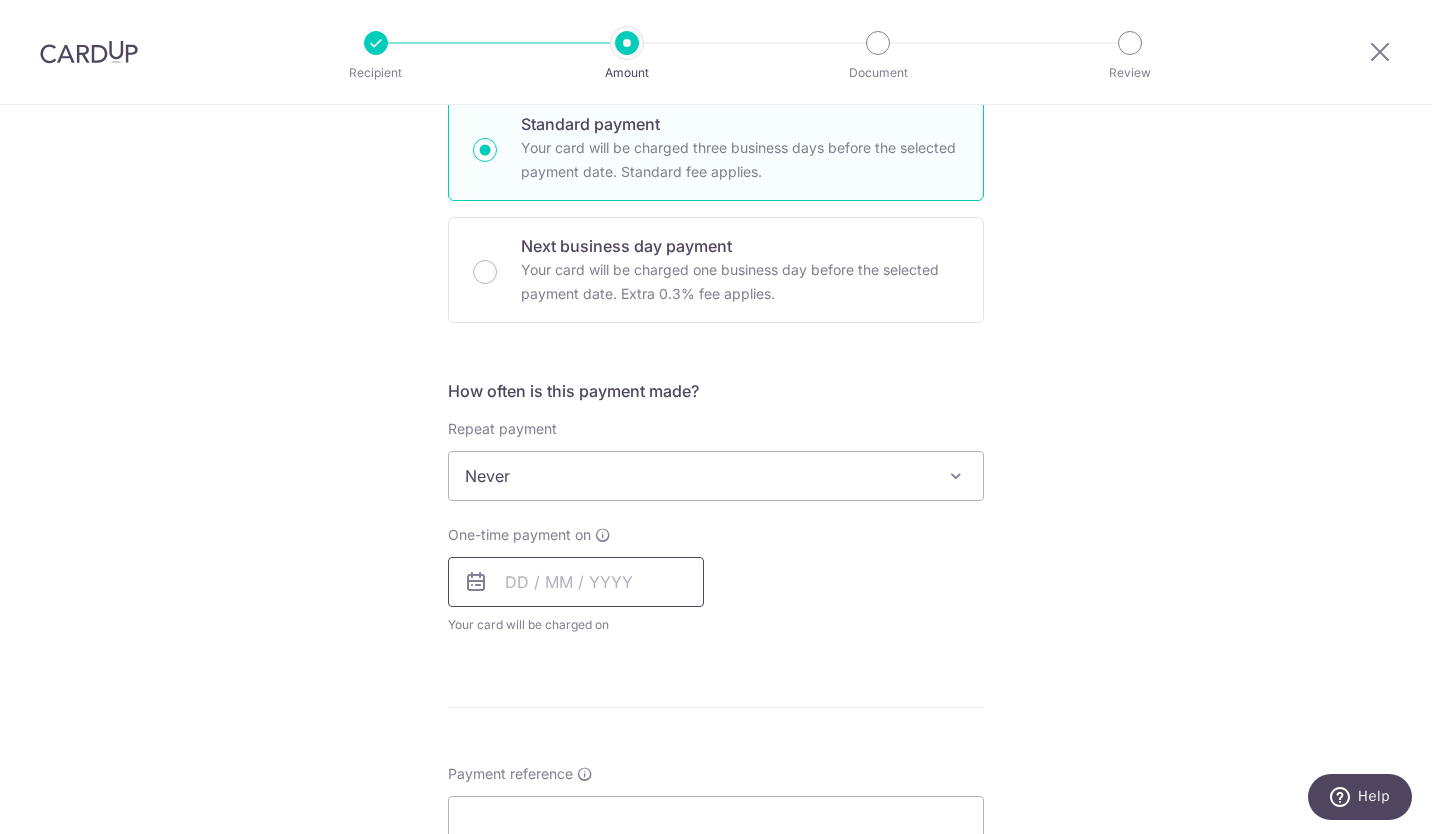 click at bounding box center [576, 582] 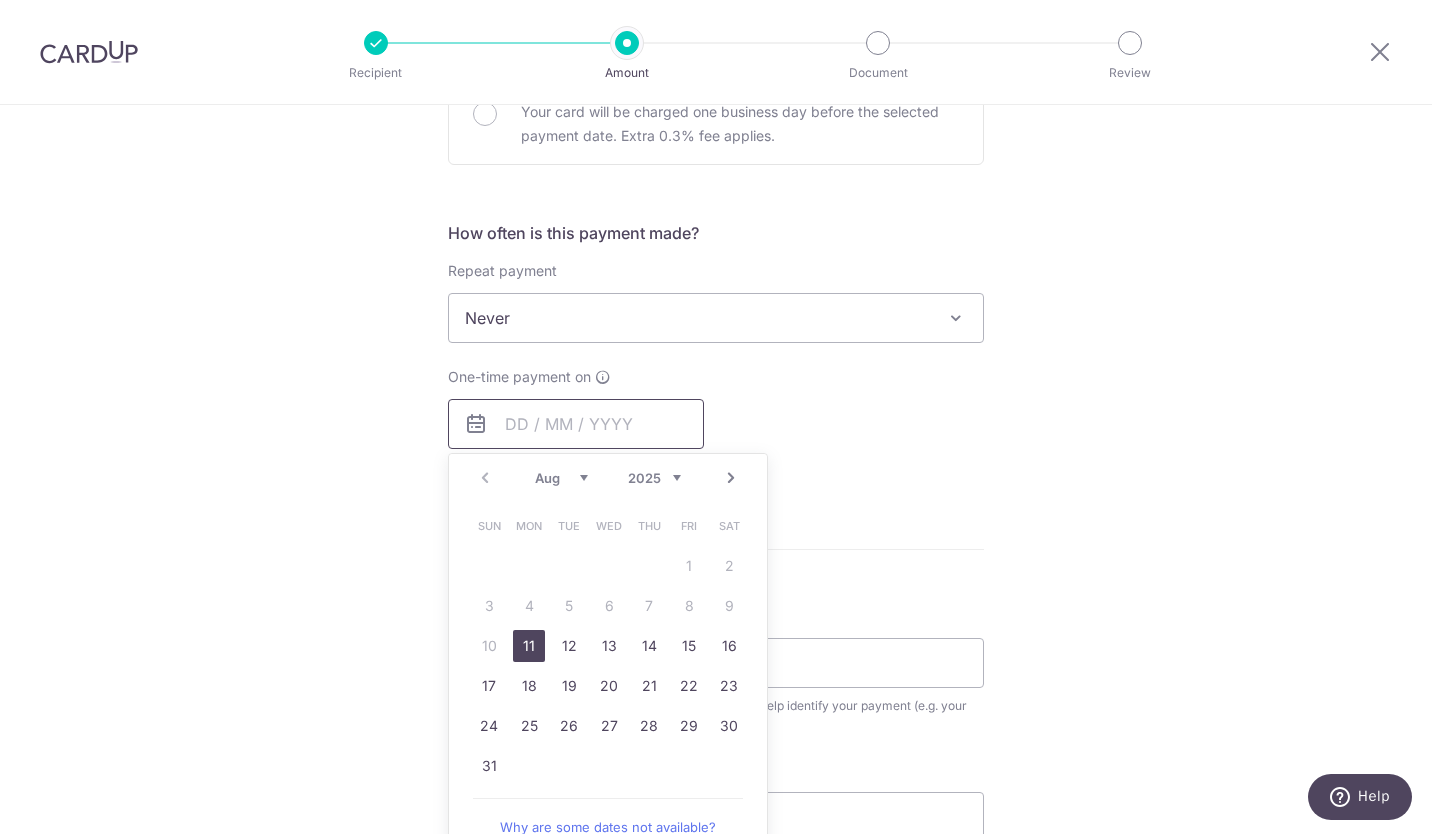 scroll, scrollTop: 700, scrollLeft: 0, axis: vertical 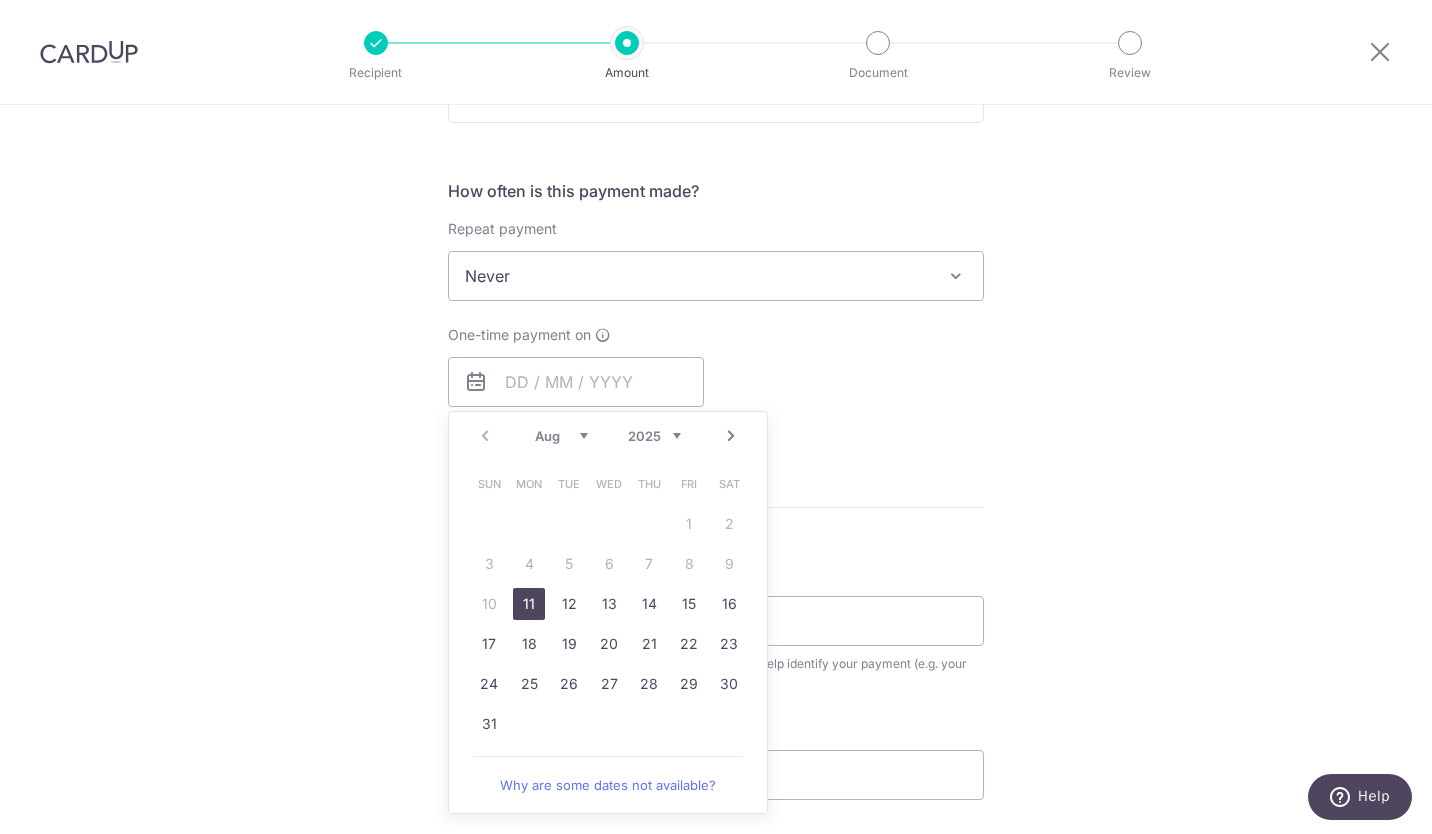 click on "11" at bounding box center (529, 604) 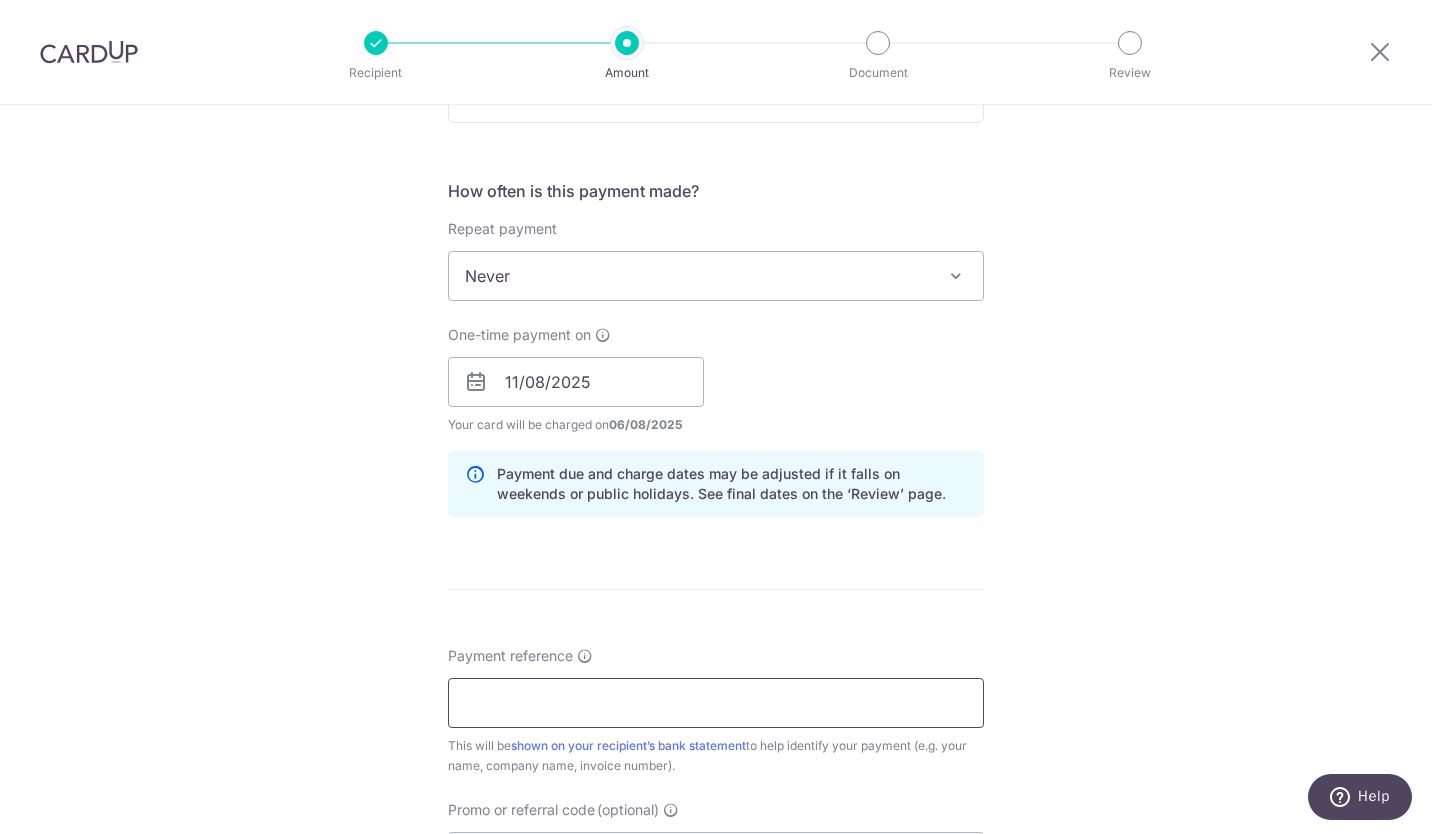 click on "Payment reference" at bounding box center [716, 703] 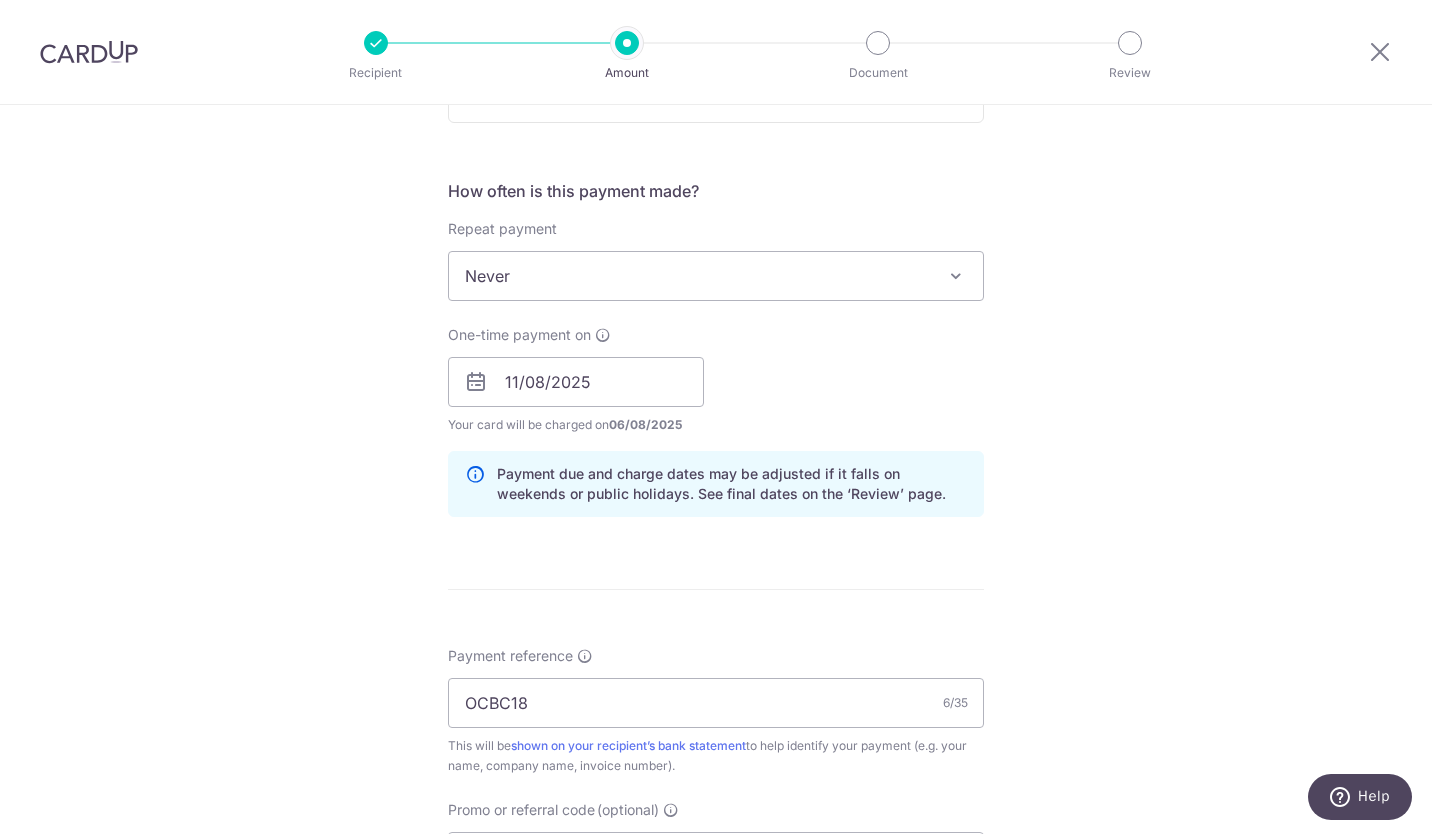 click on "Tell us more about your payment
Enter payment amount
SGD
427.28
427.28
Recipient added successfully!
Select Card
**** 0581
Add credit card
Your Cards
**** 3259
**** 6279
**** 0581
Secure 256-bit SSL
Text
New card details
Card" at bounding box center [716, 350] 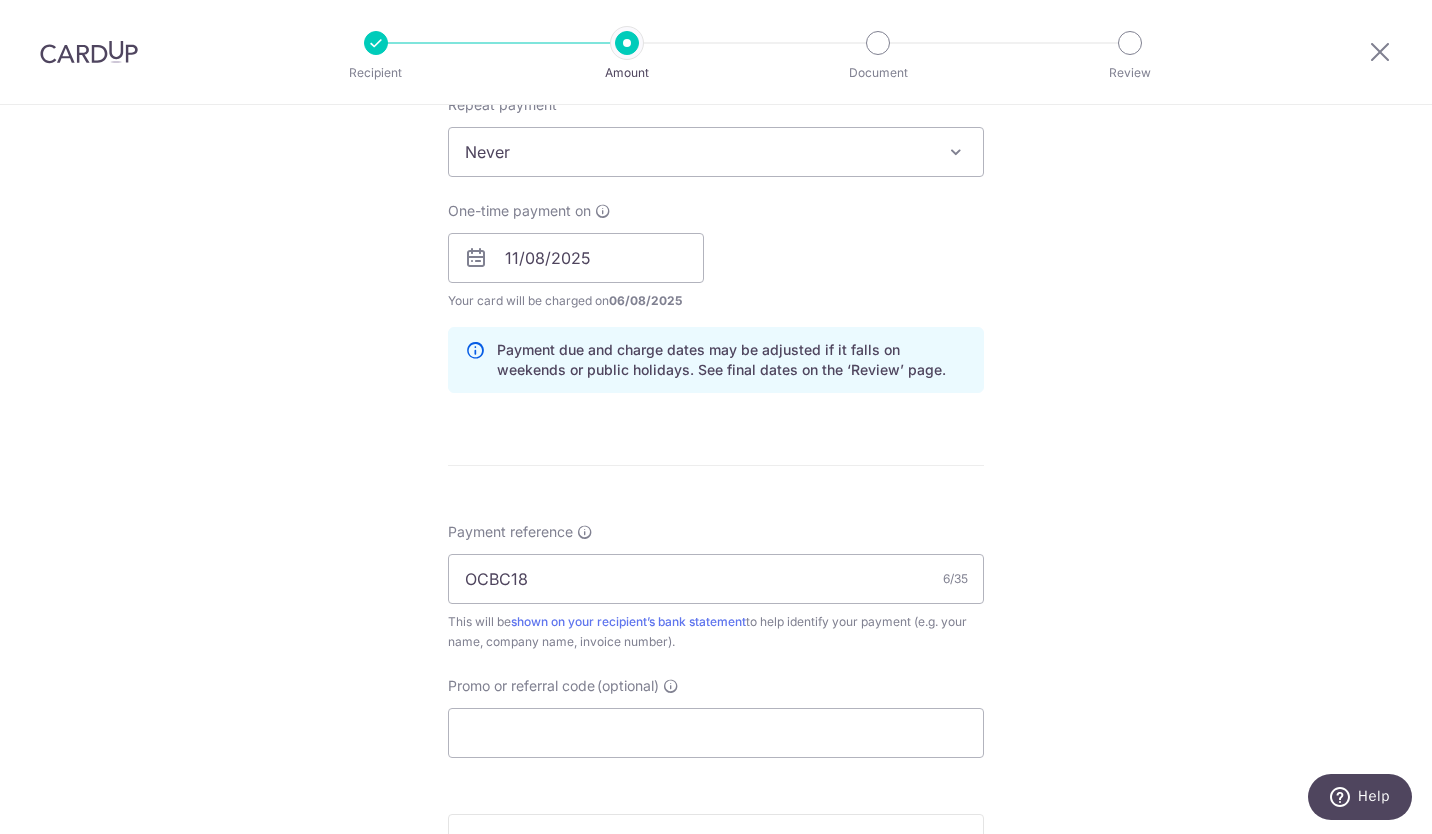 scroll, scrollTop: 900, scrollLeft: 0, axis: vertical 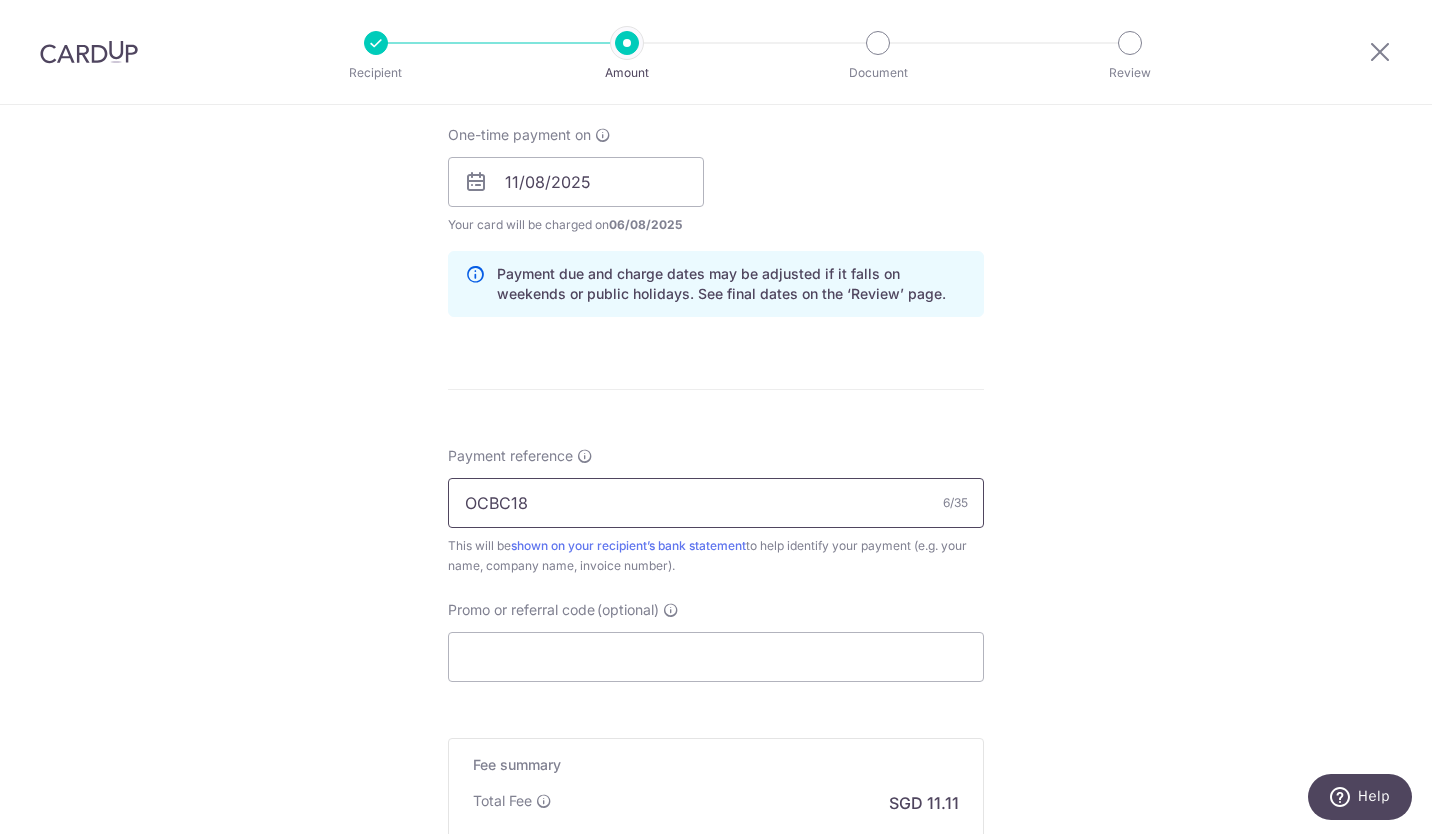 drag, startPoint x: 555, startPoint y: 490, endPoint x: 381, endPoint y: 506, distance: 174.73409 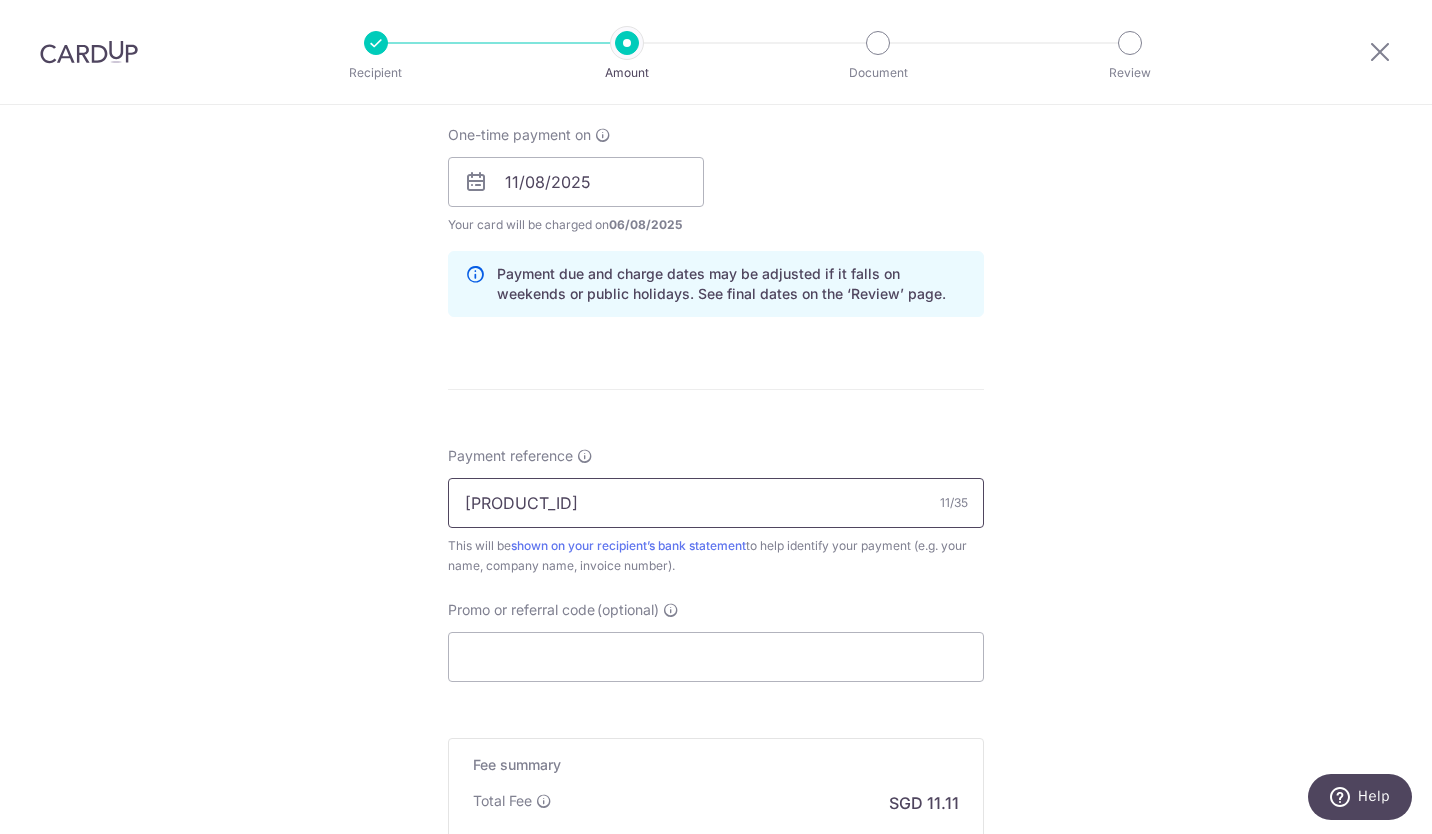 click on "UC2025-1178" at bounding box center [716, 503] 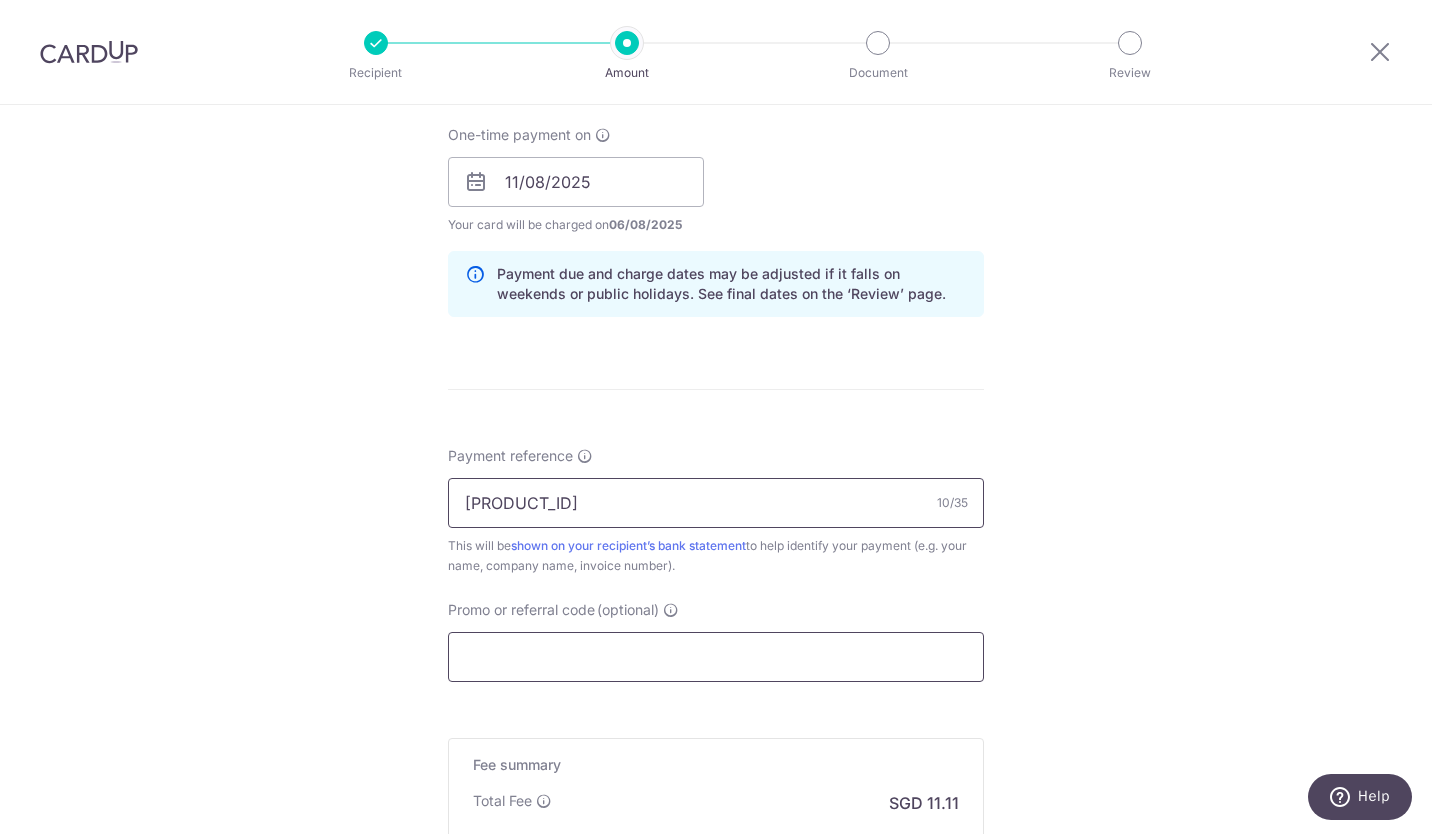 type on "UC20251178" 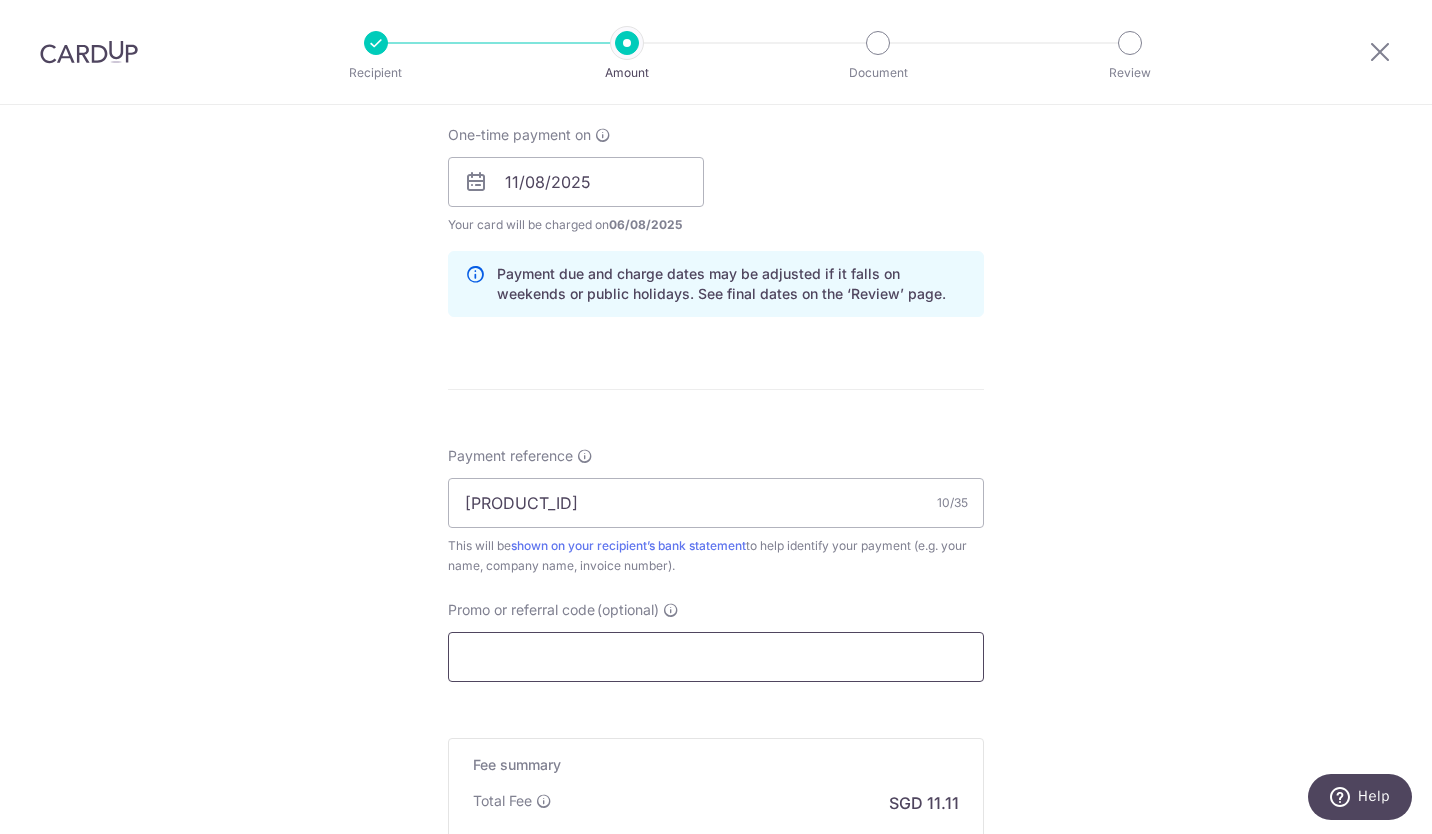 click on "Promo or referral code
(optional)" at bounding box center [716, 657] 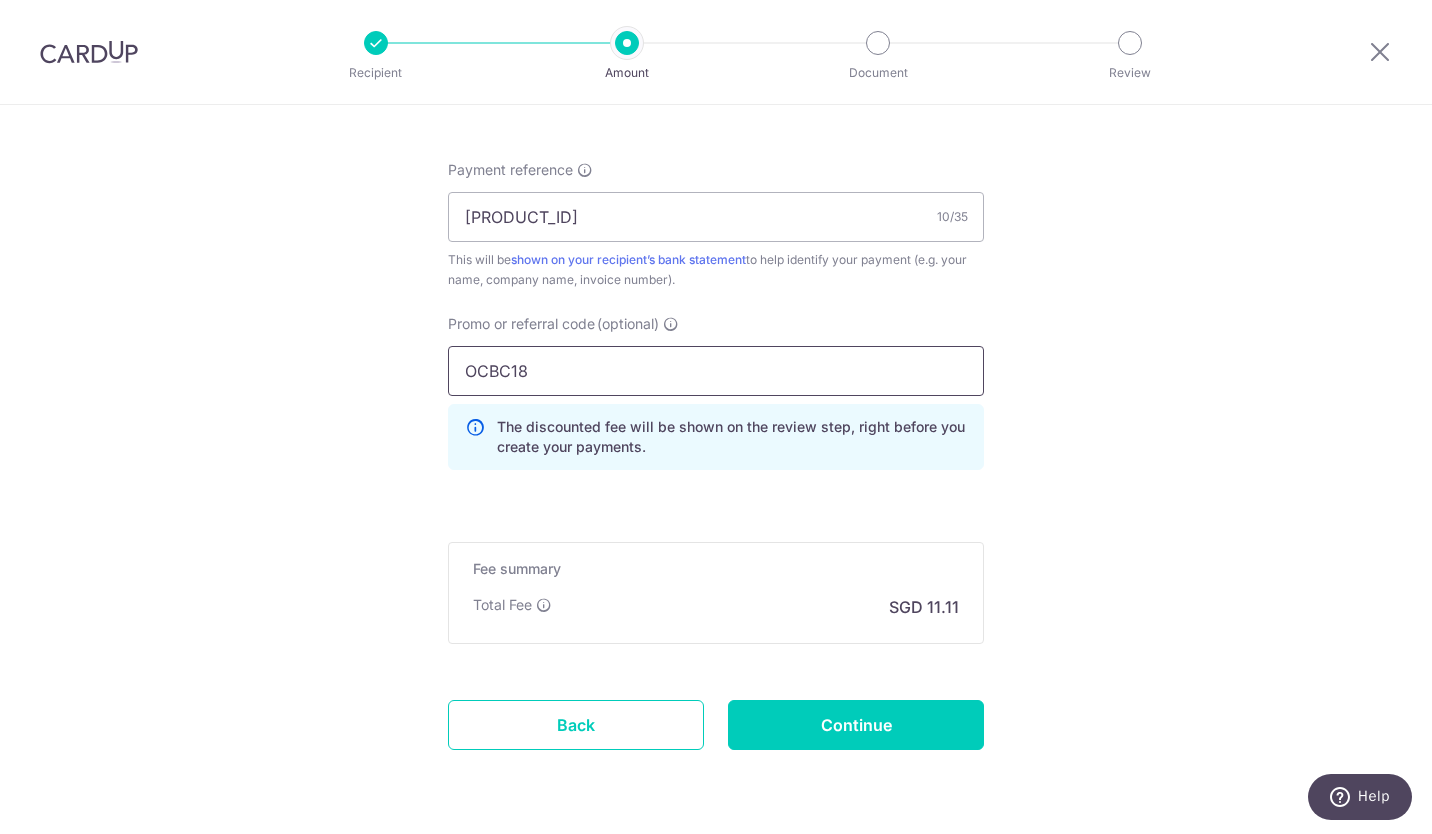 scroll, scrollTop: 1252, scrollLeft: 0, axis: vertical 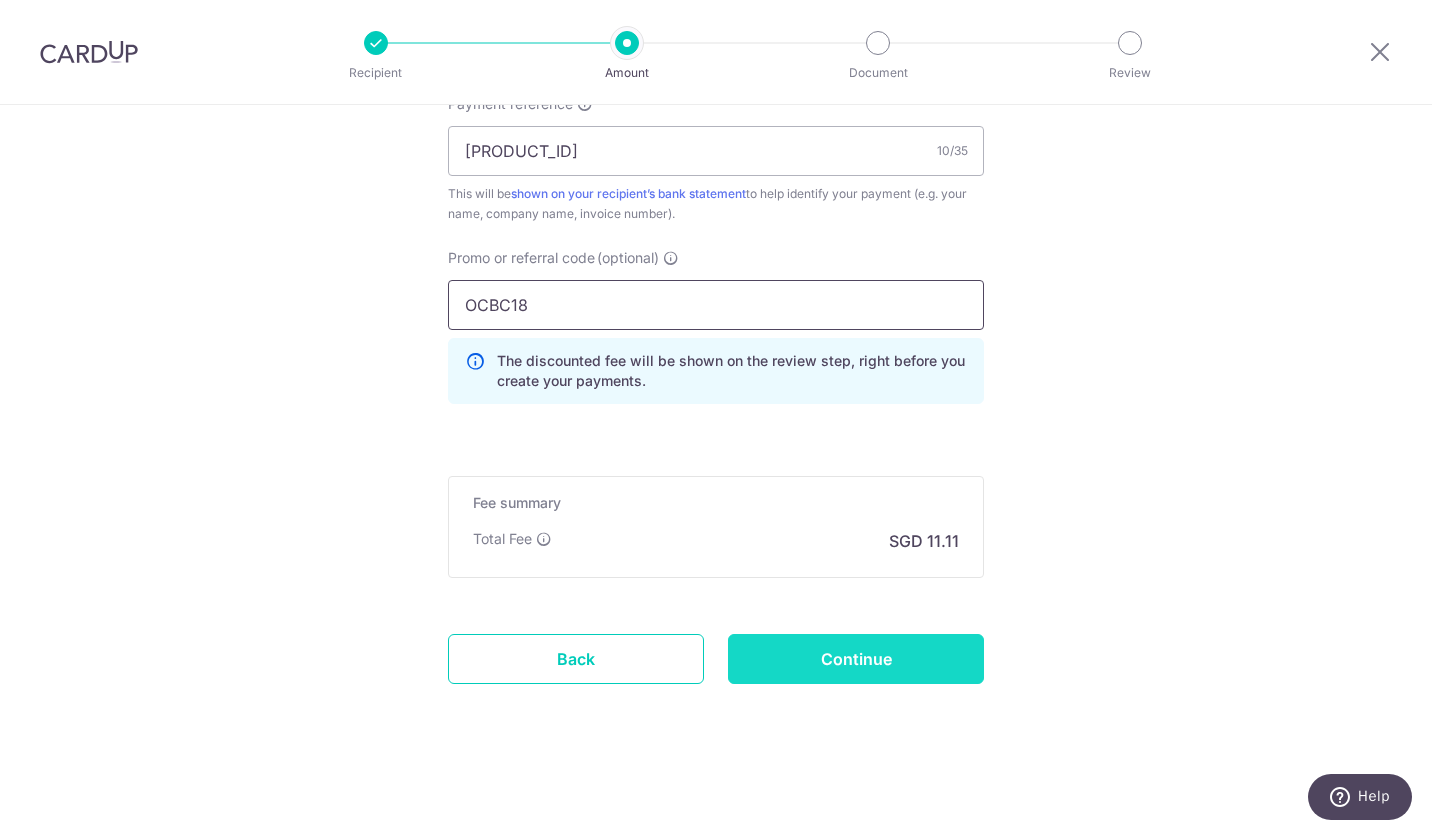 type on "OCBC18" 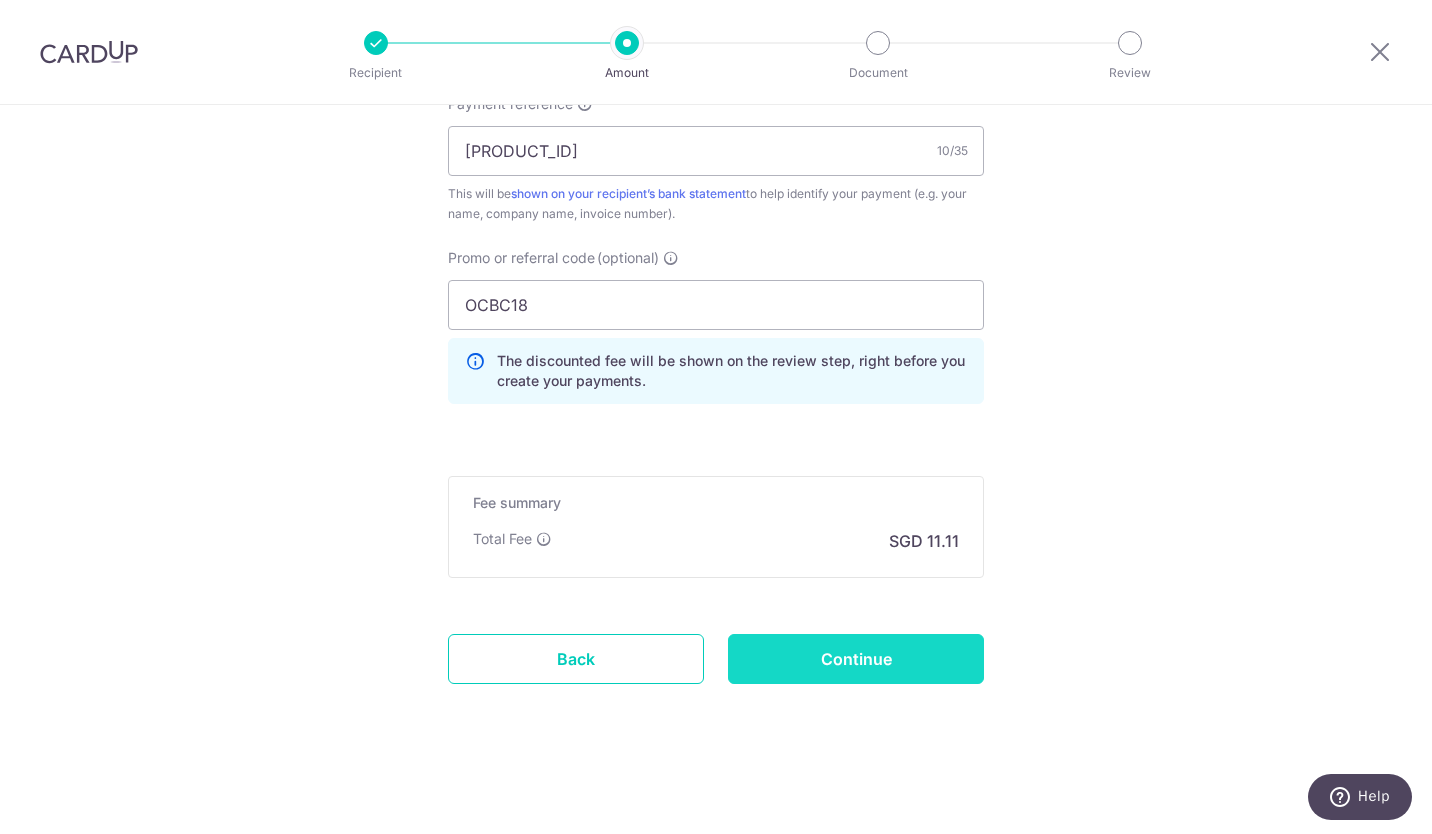 click on "Continue" at bounding box center [856, 659] 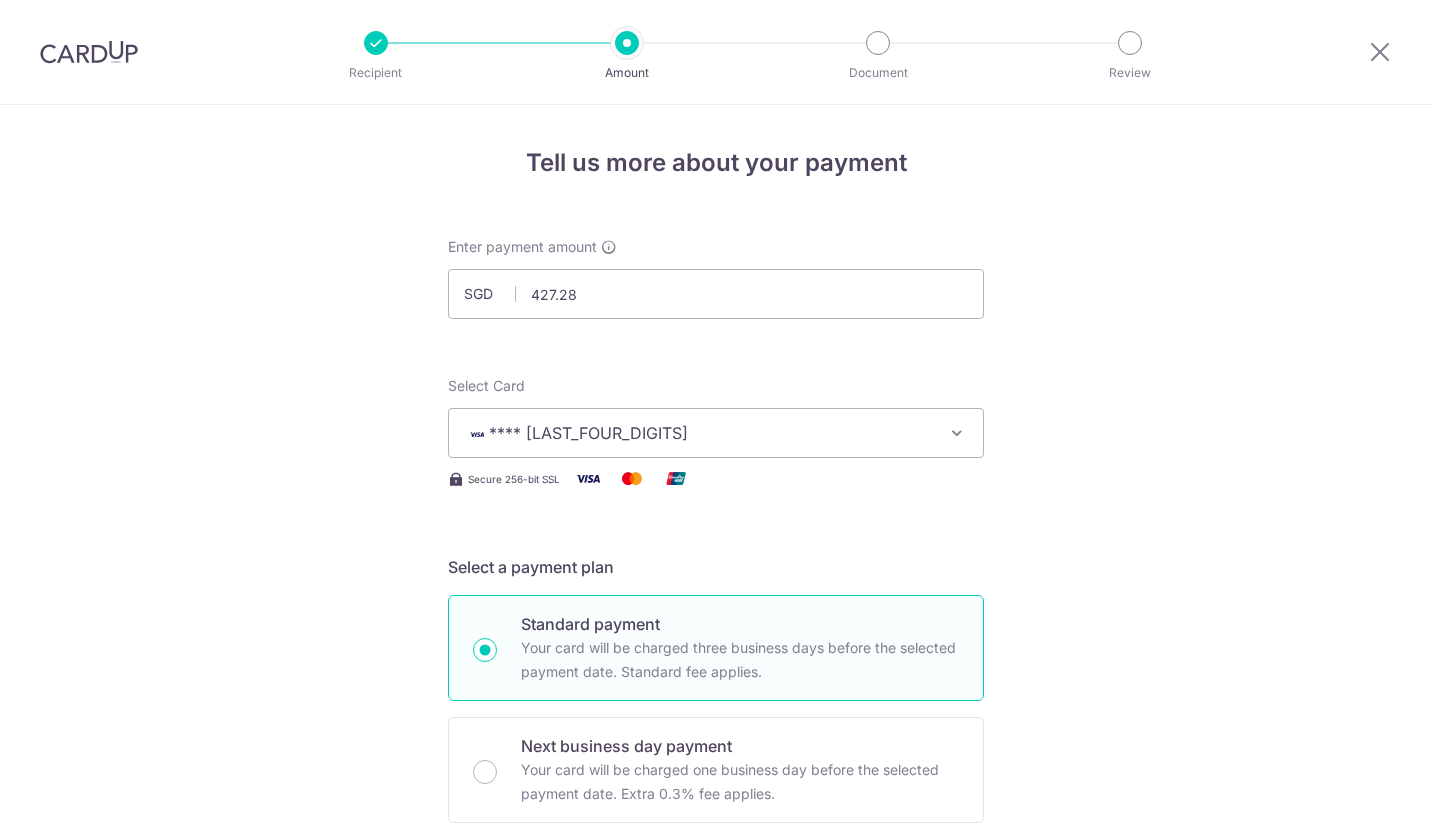 scroll, scrollTop: 0, scrollLeft: 0, axis: both 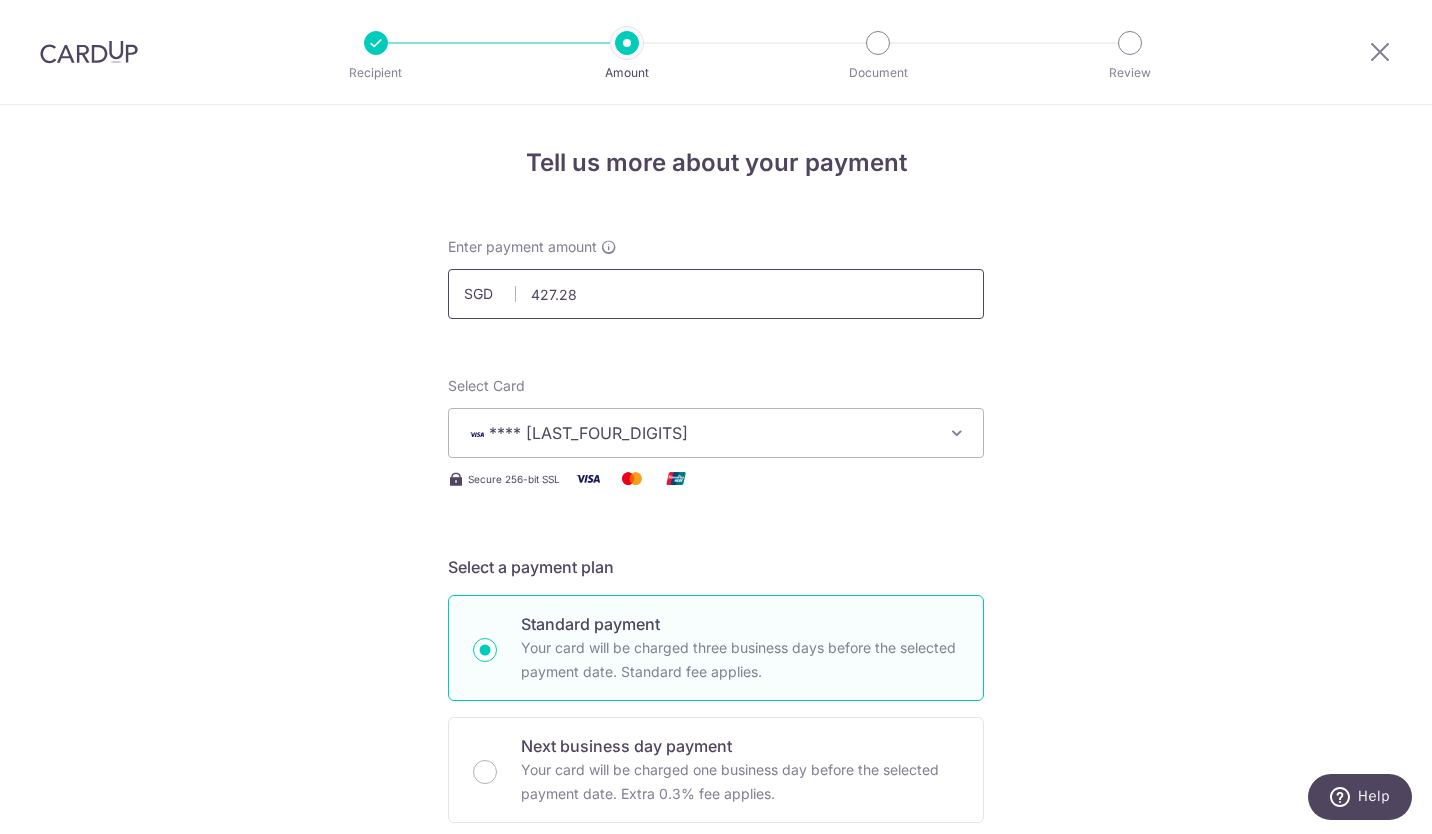 drag, startPoint x: 590, startPoint y: 301, endPoint x: 447, endPoint y: 292, distance: 143.28294 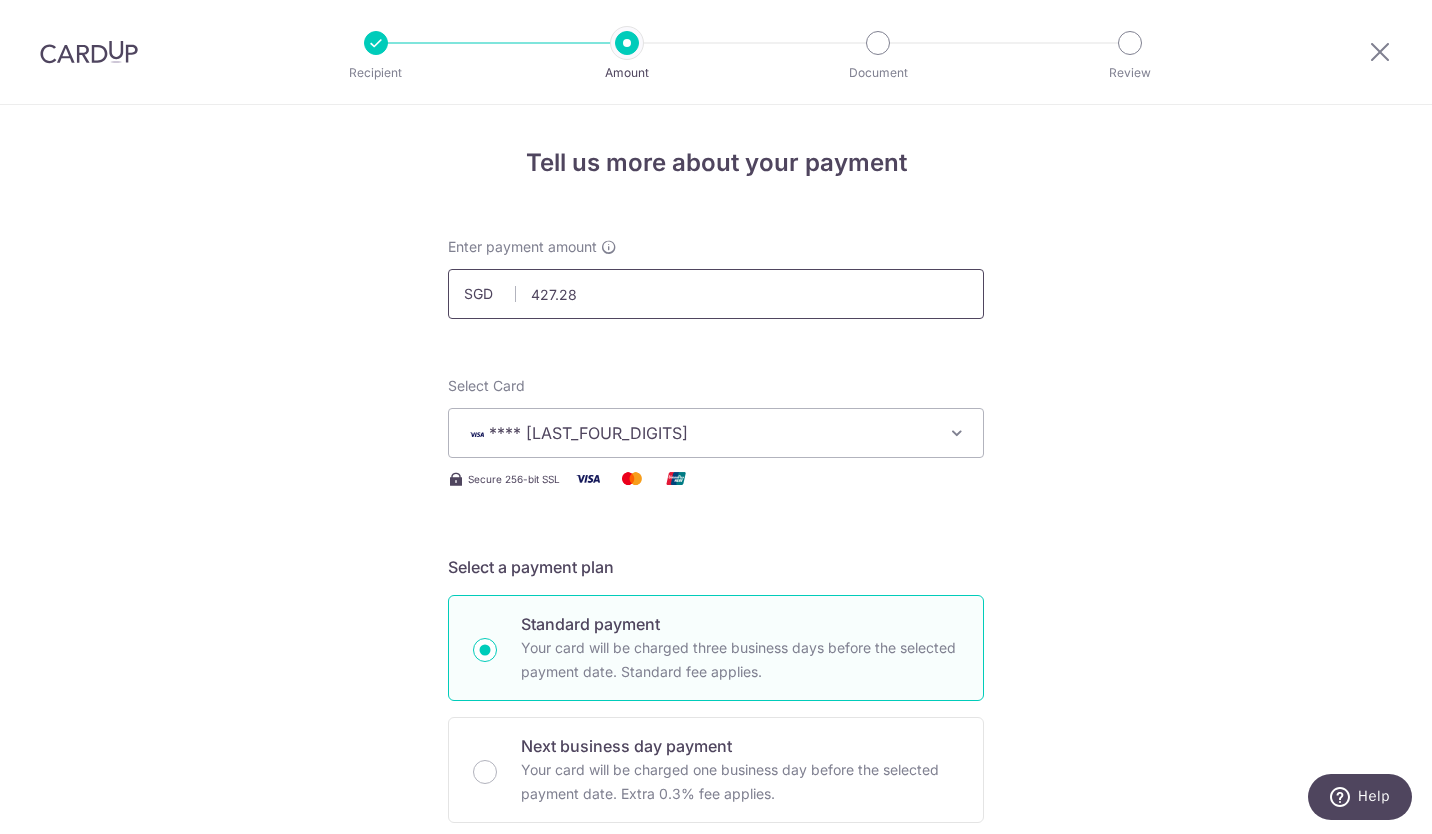 click on "427.28" at bounding box center [716, 294] 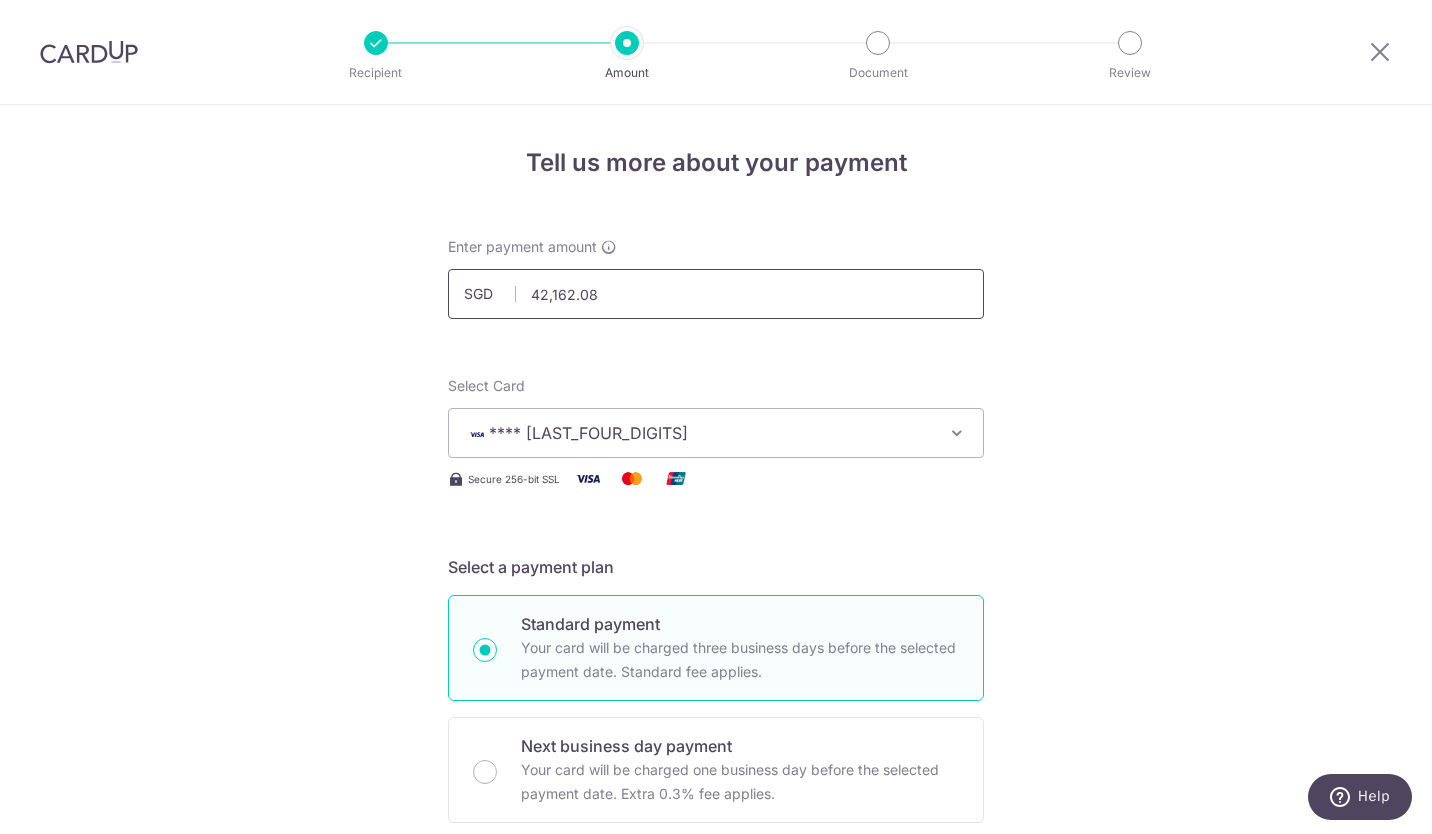drag, startPoint x: 630, startPoint y: 291, endPoint x: 394, endPoint y: 287, distance: 236.03389 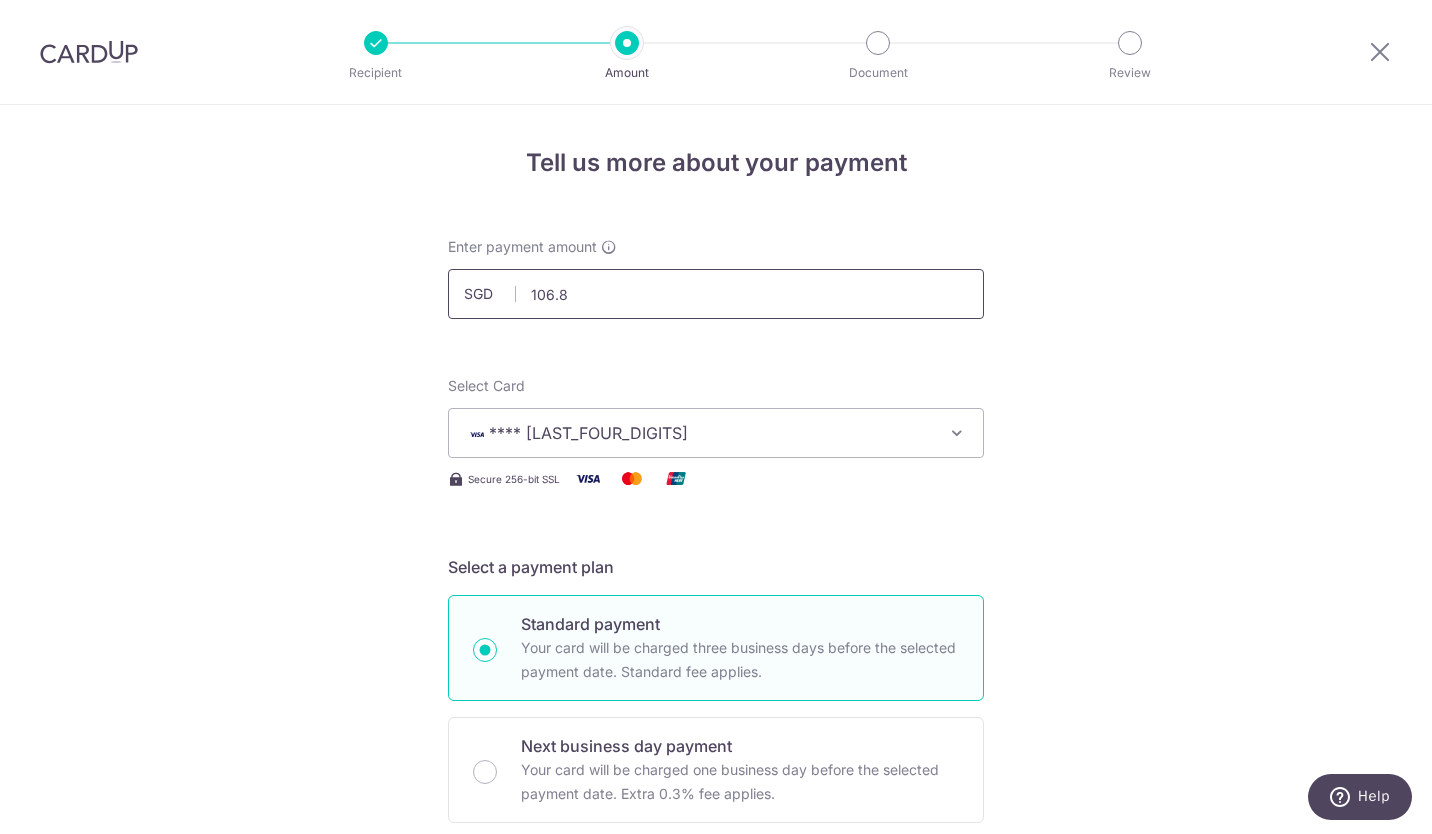 type on "106.82" 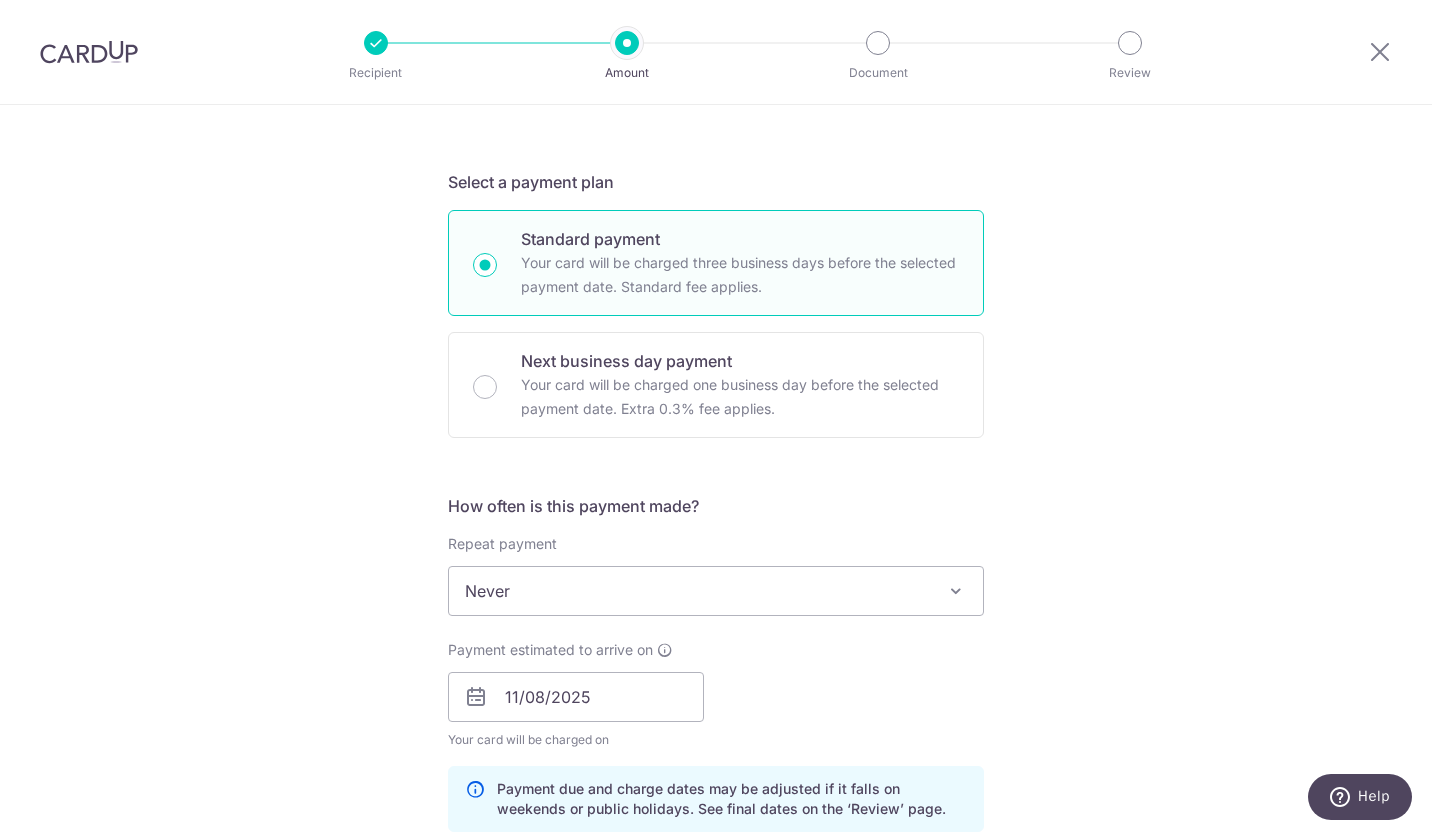 scroll, scrollTop: 400, scrollLeft: 0, axis: vertical 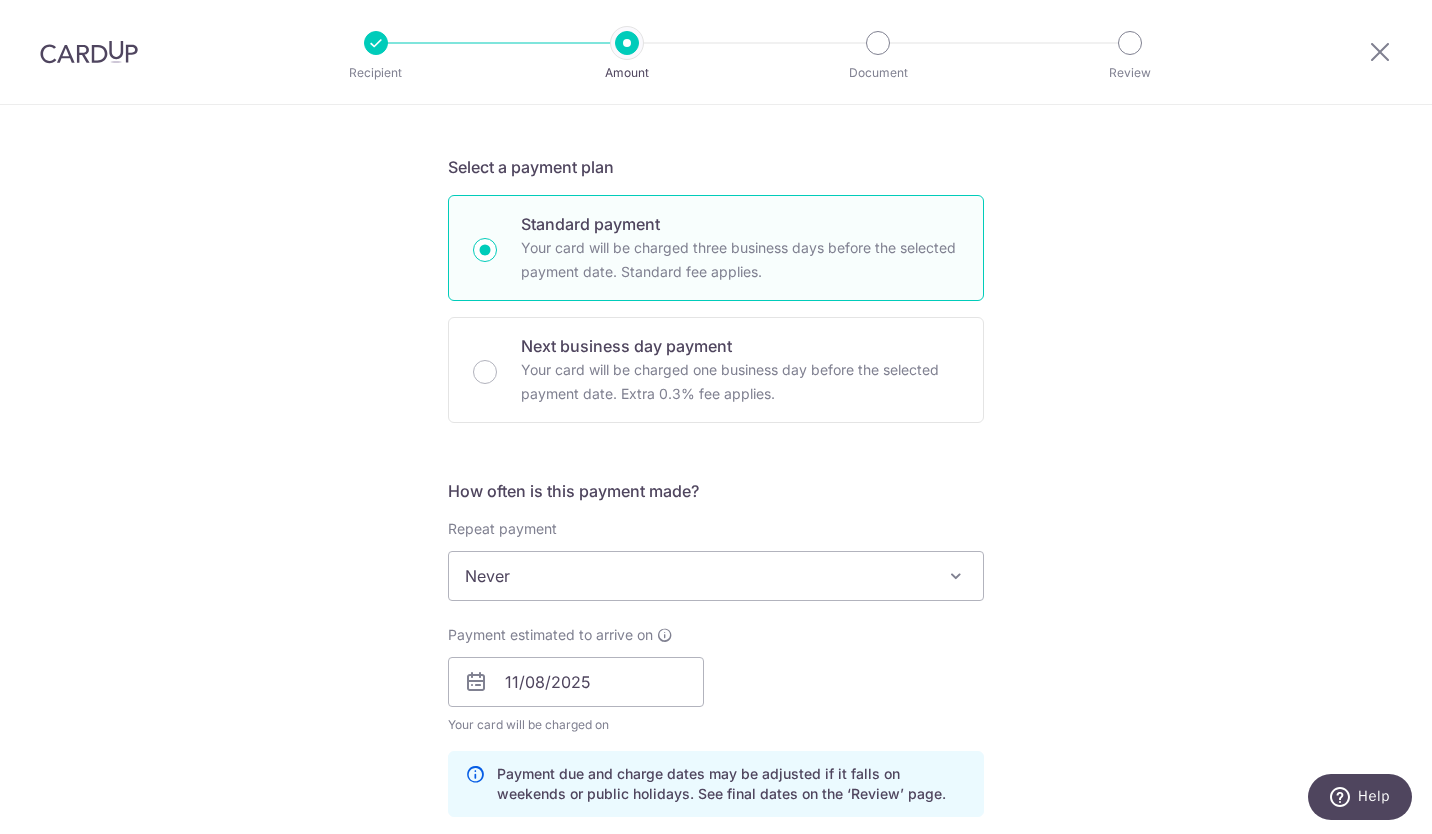 click on "Never" at bounding box center [716, 576] 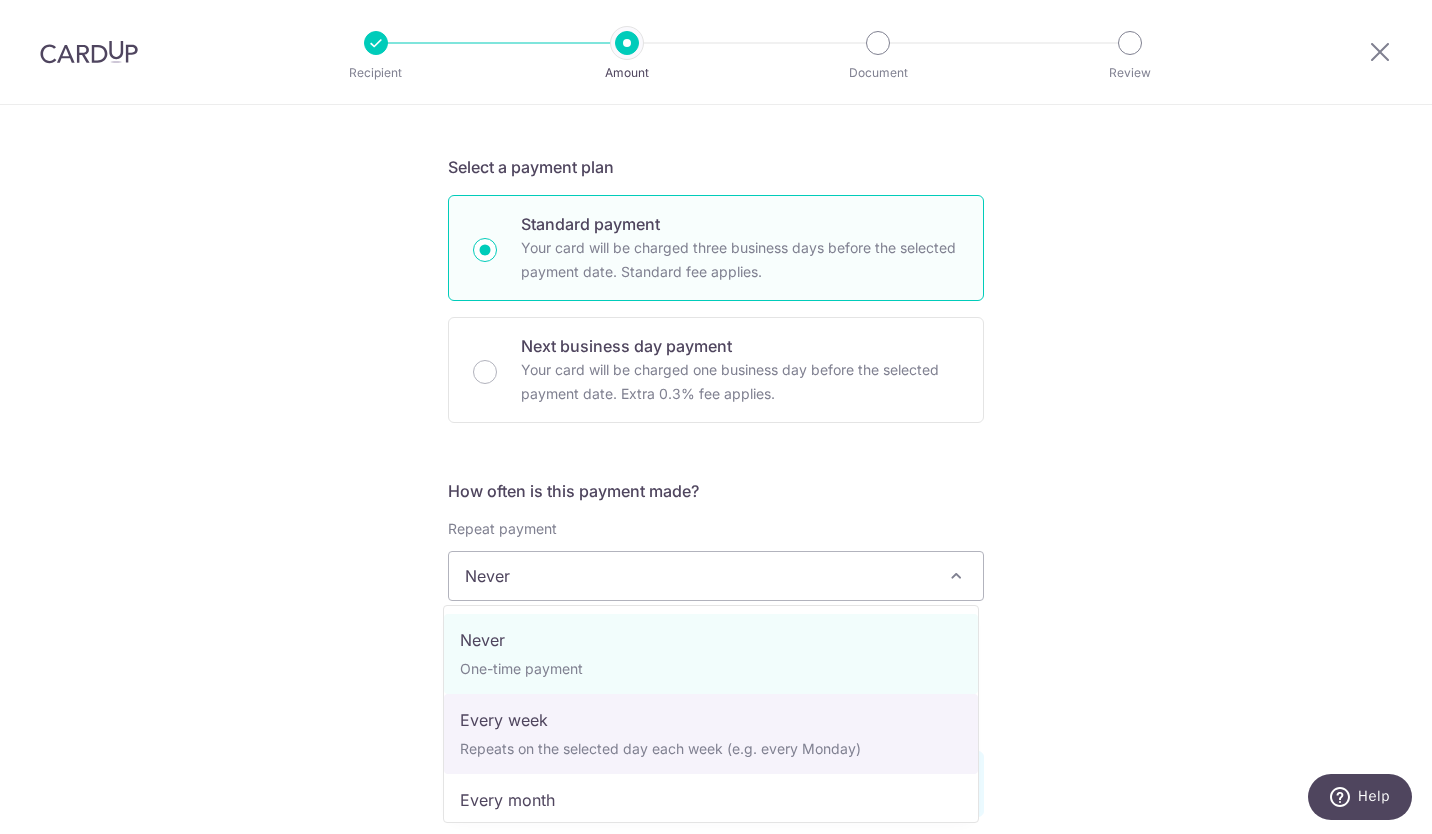 select on "2" 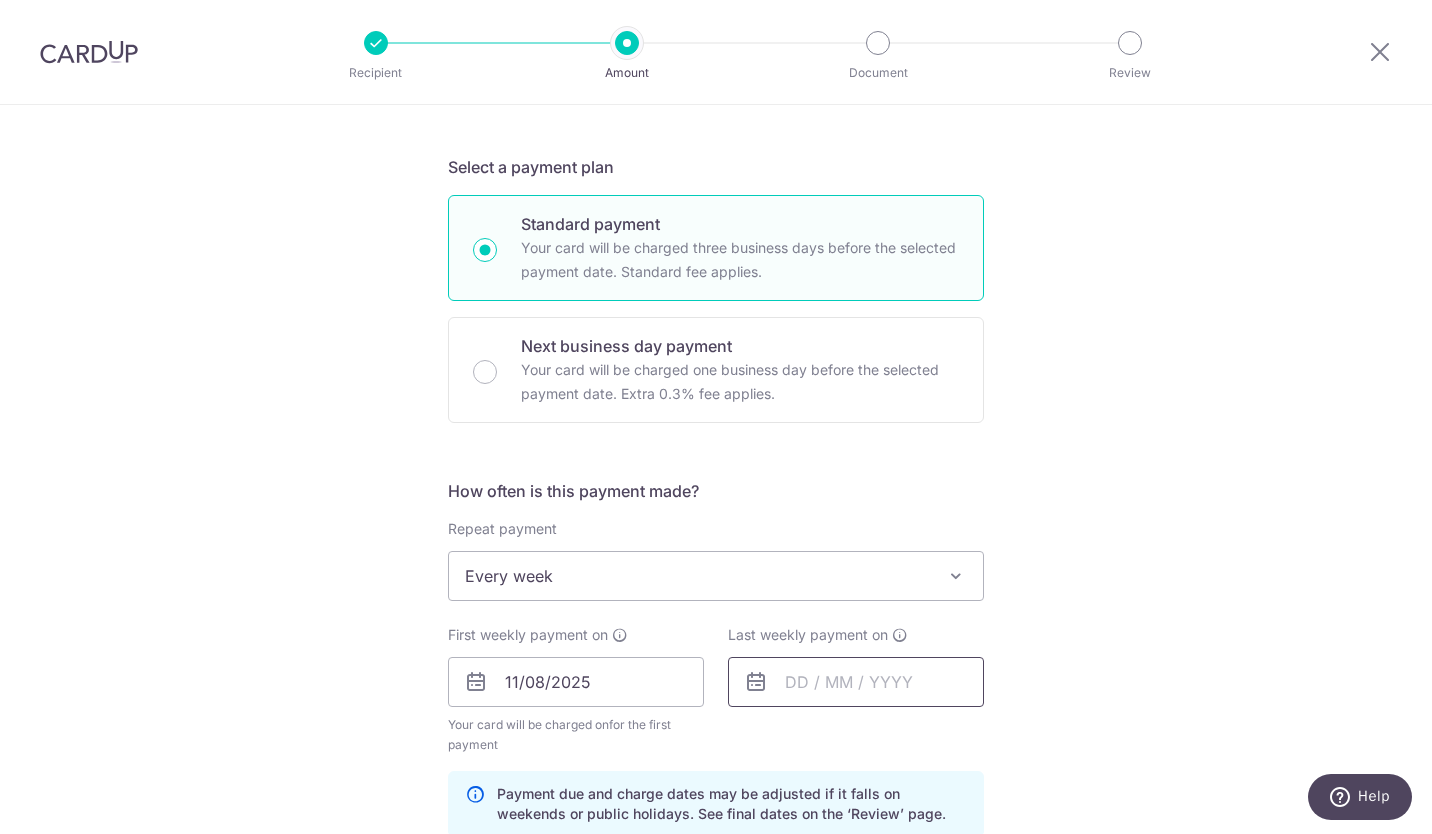 click at bounding box center (856, 682) 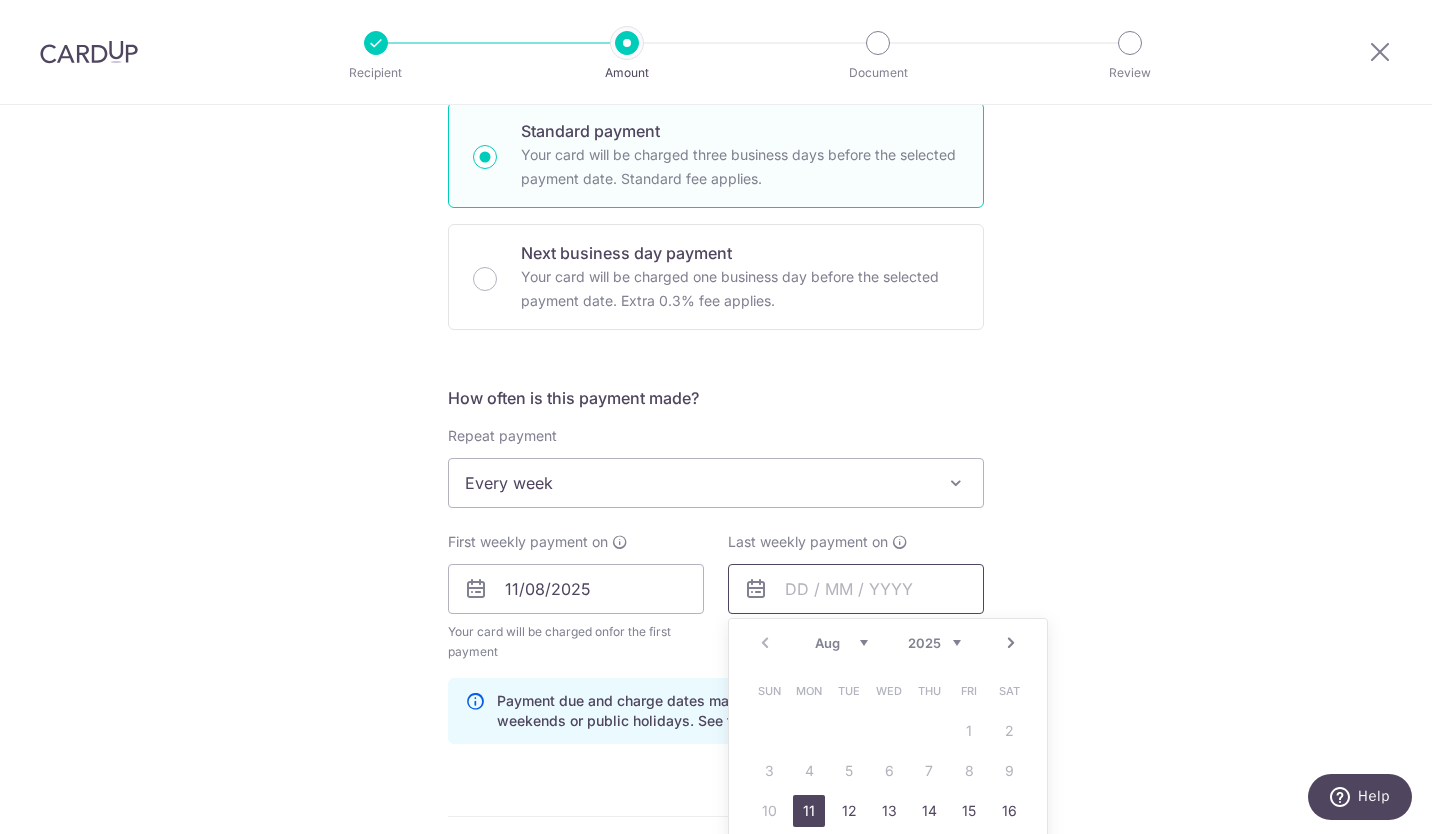 scroll, scrollTop: 600, scrollLeft: 0, axis: vertical 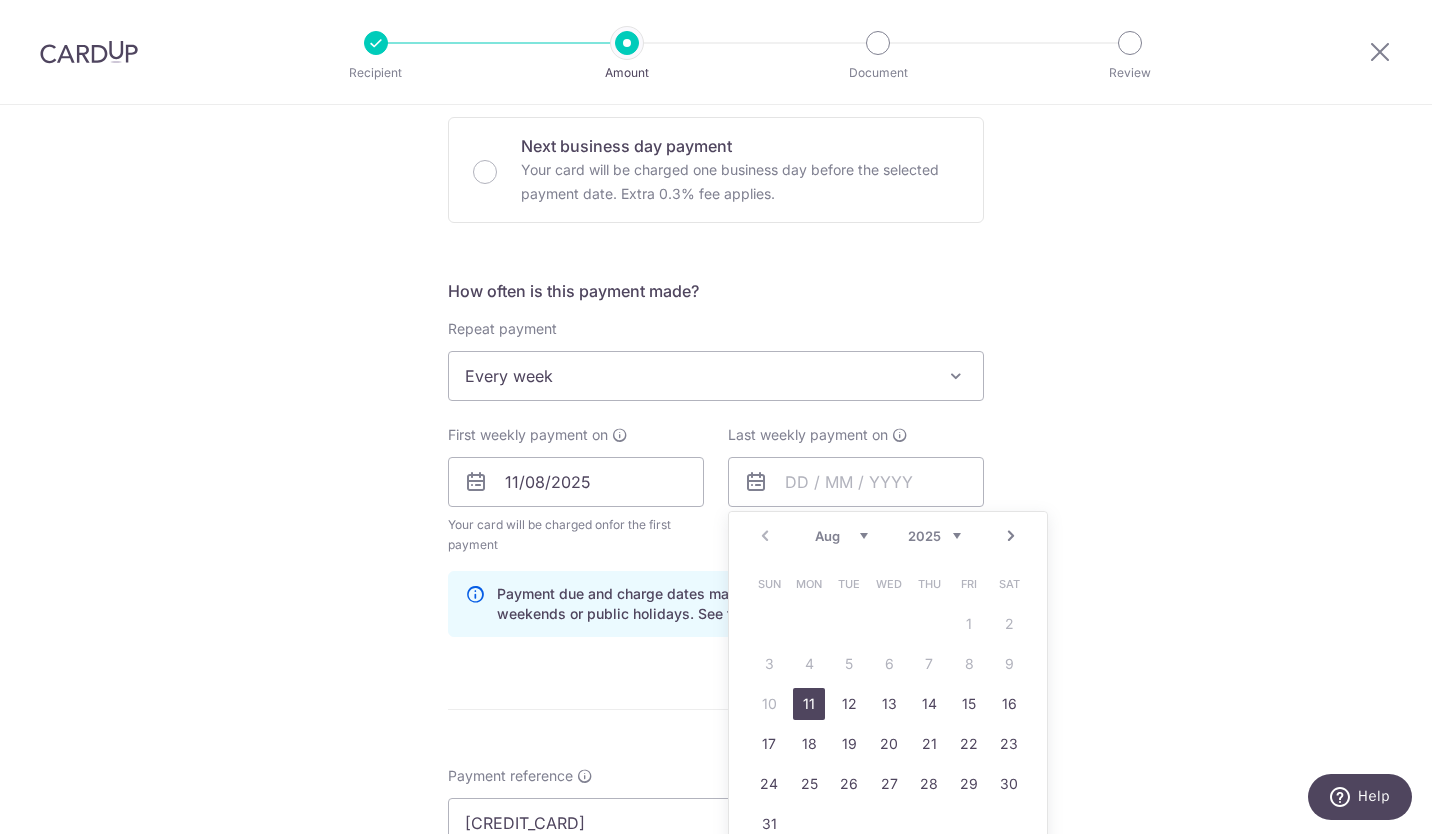 click on "11" at bounding box center (809, 704) 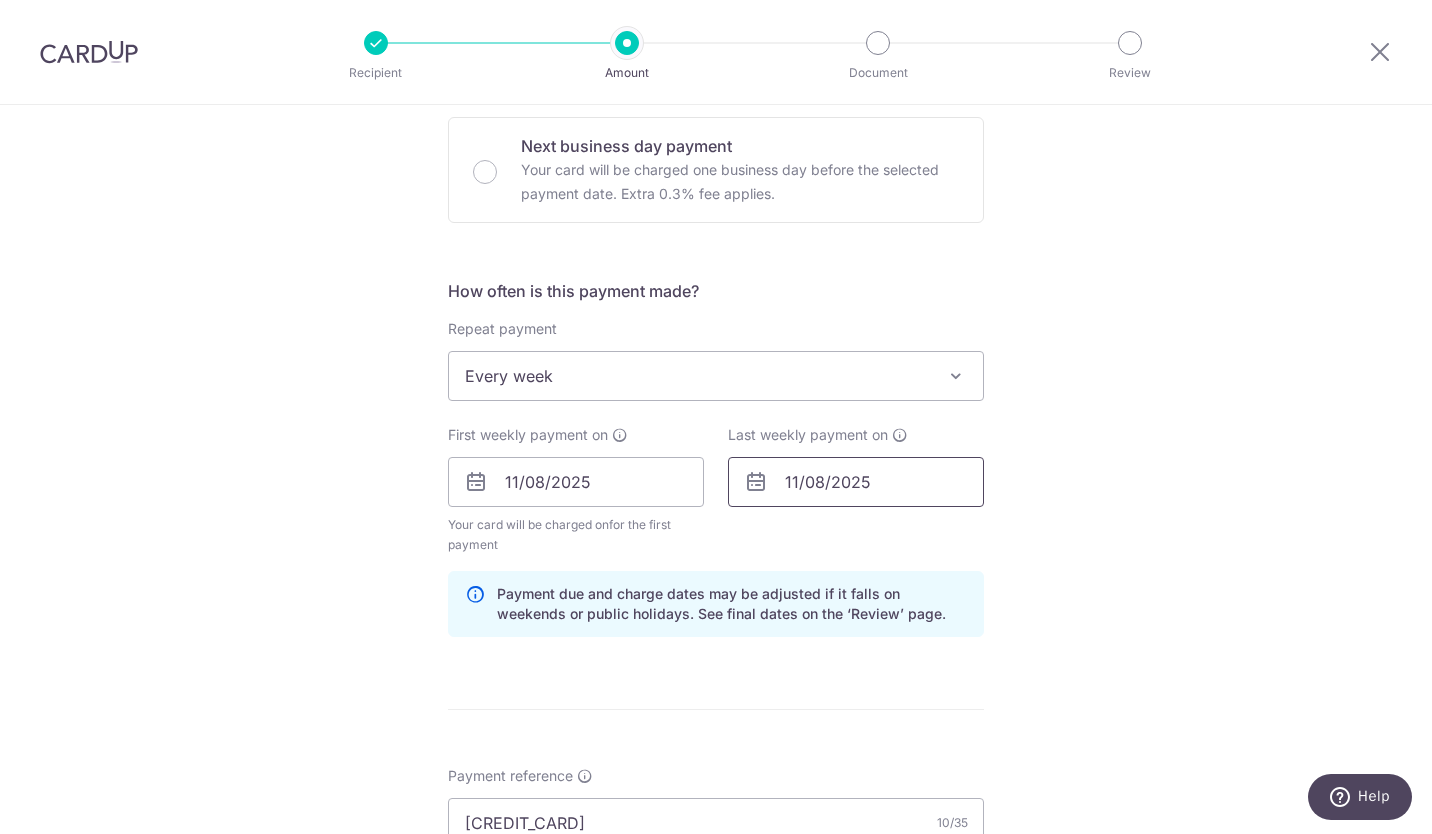 click on "11/08/2025" at bounding box center [856, 482] 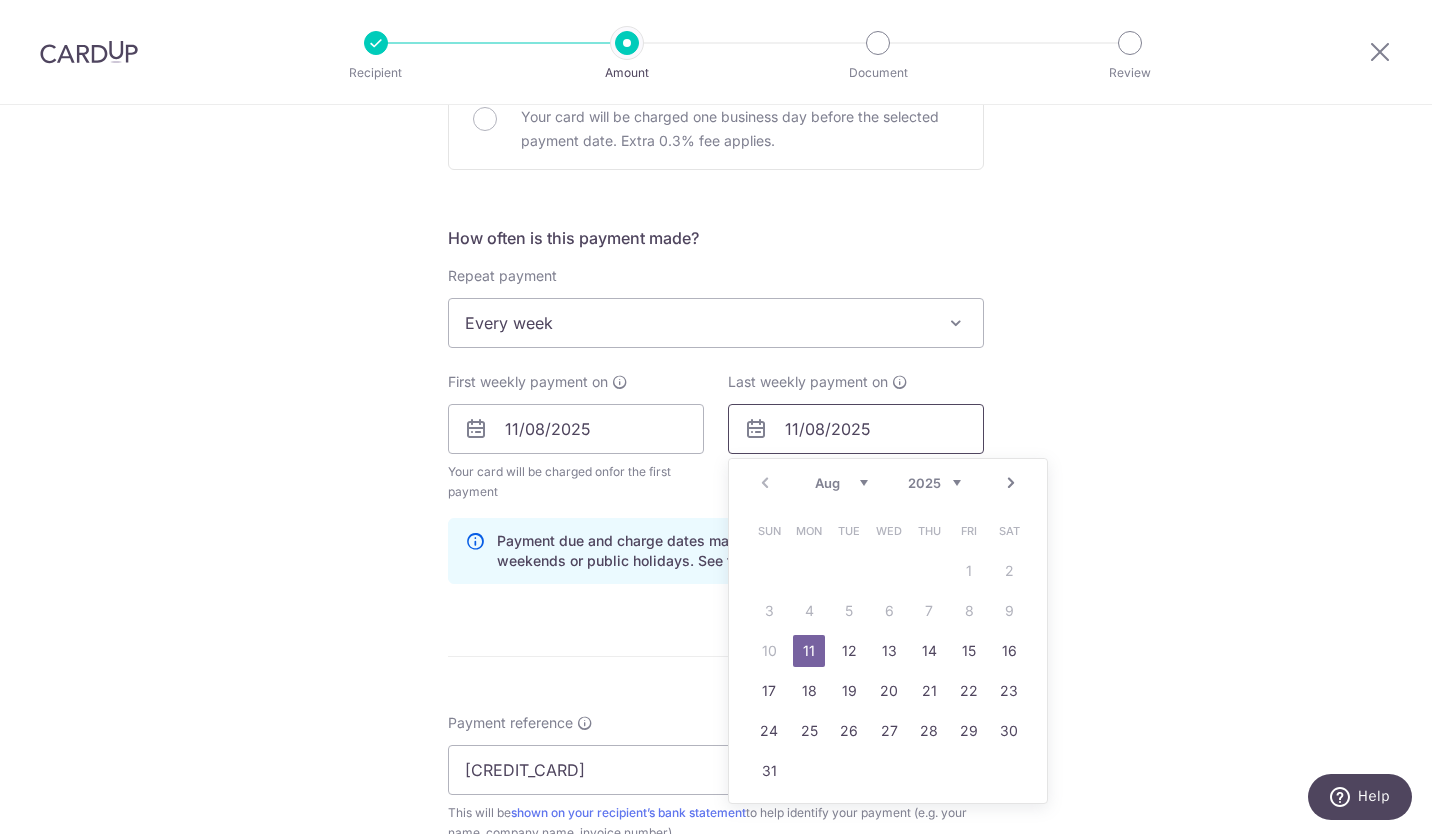 scroll, scrollTop: 700, scrollLeft: 0, axis: vertical 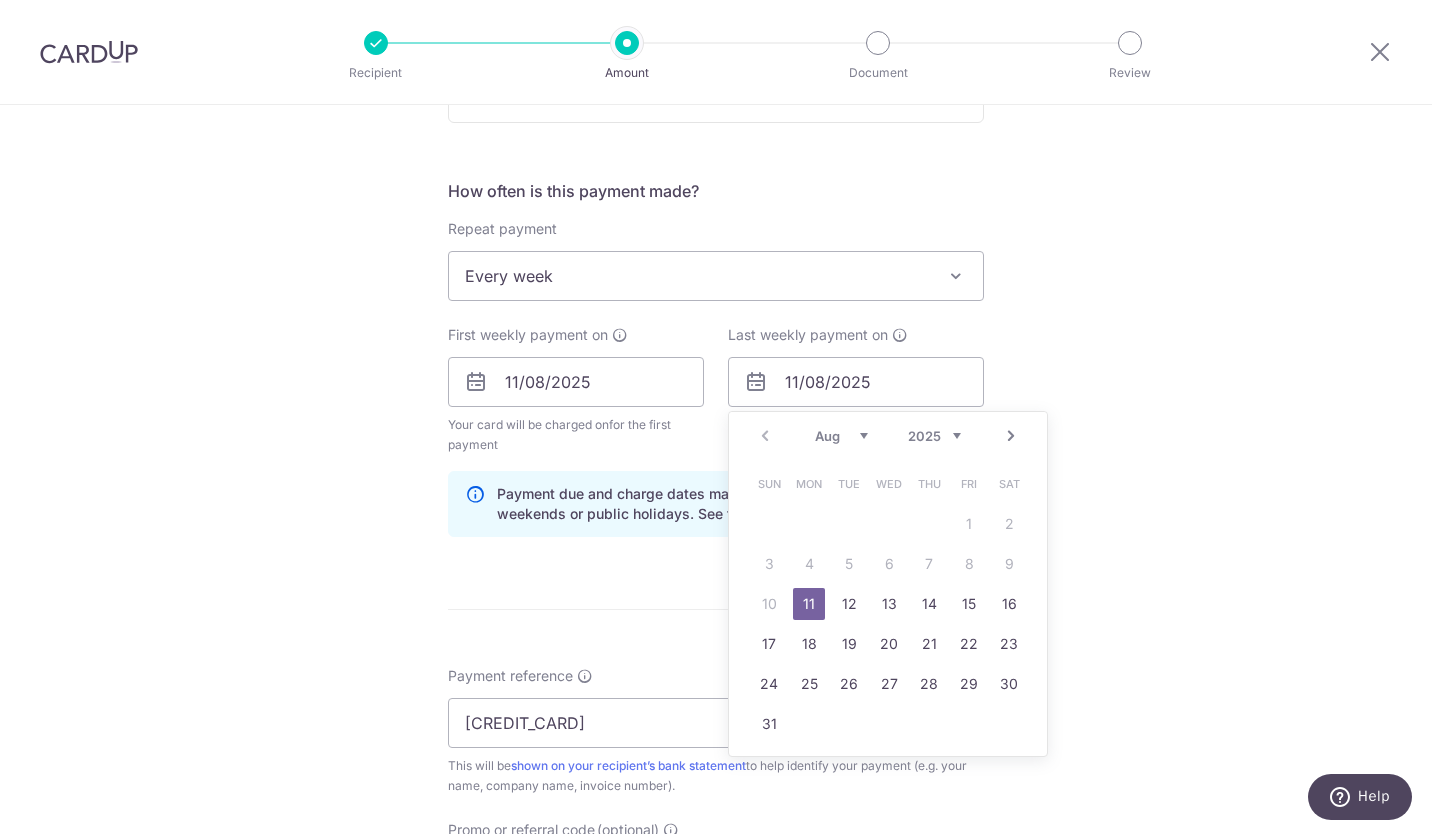 click on "Next" at bounding box center [1011, 436] 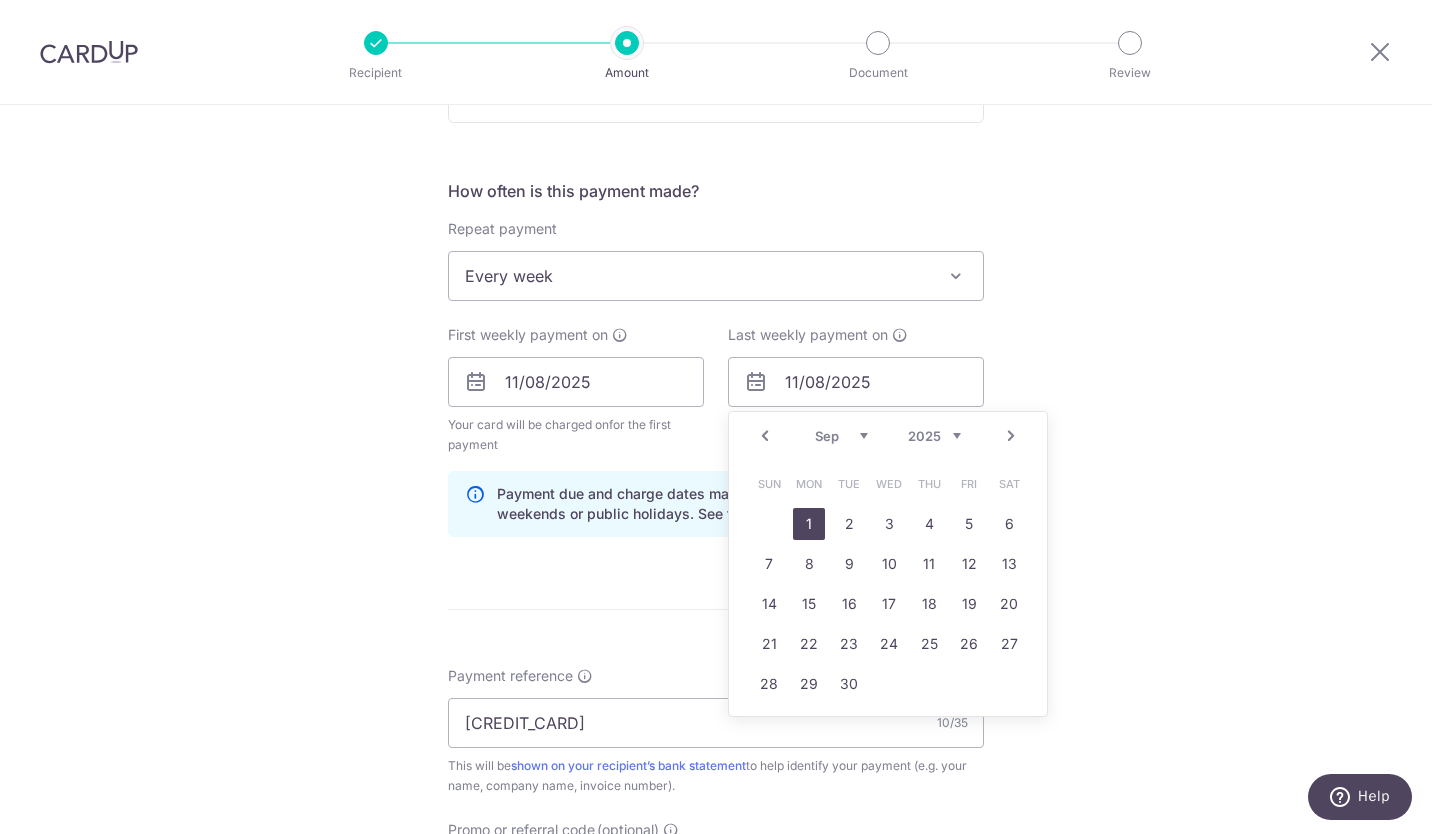 click on "1" at bounding box center (809, 524) 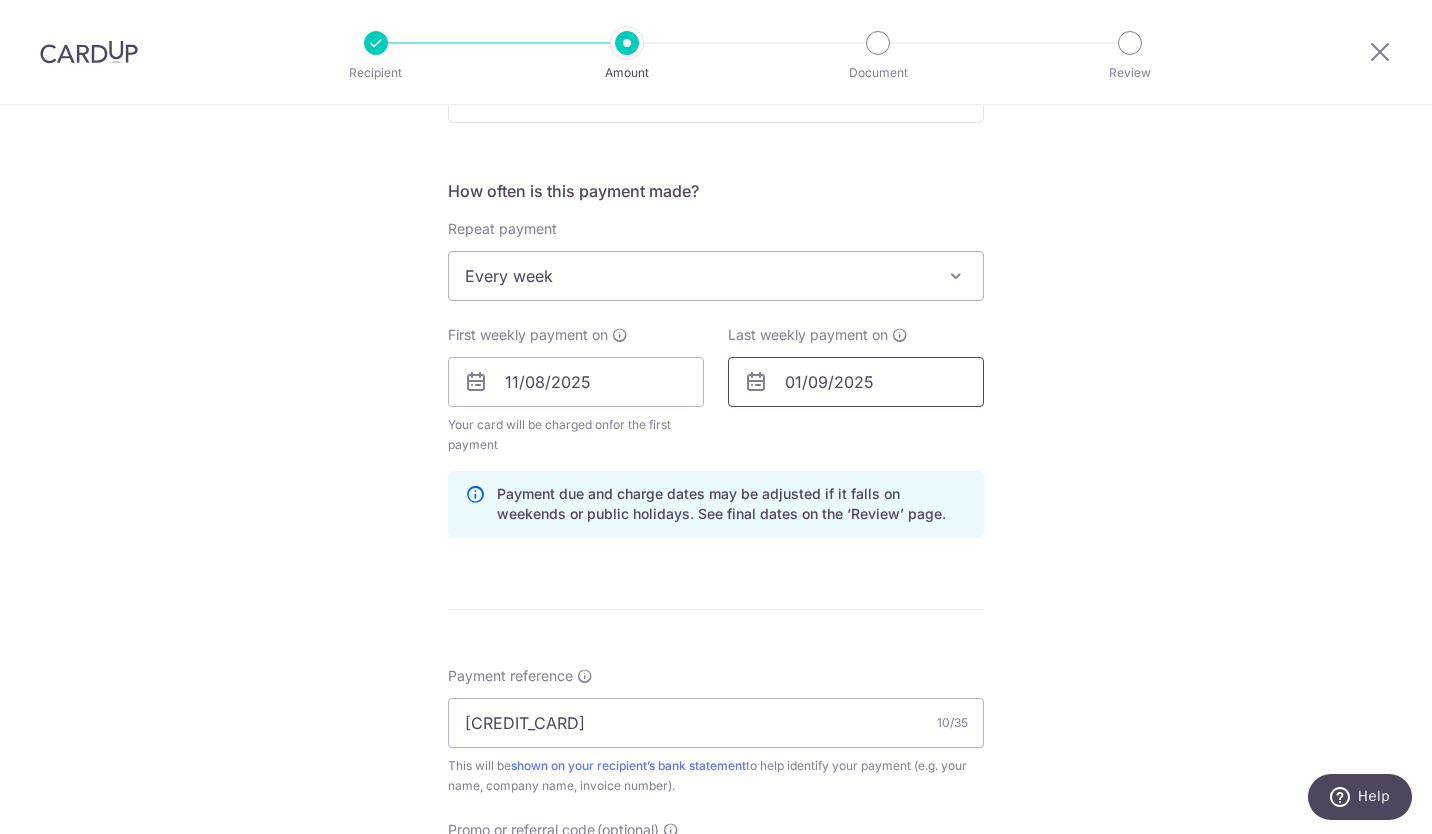 click on "01/09/2025" at bounding box center [856, 382] 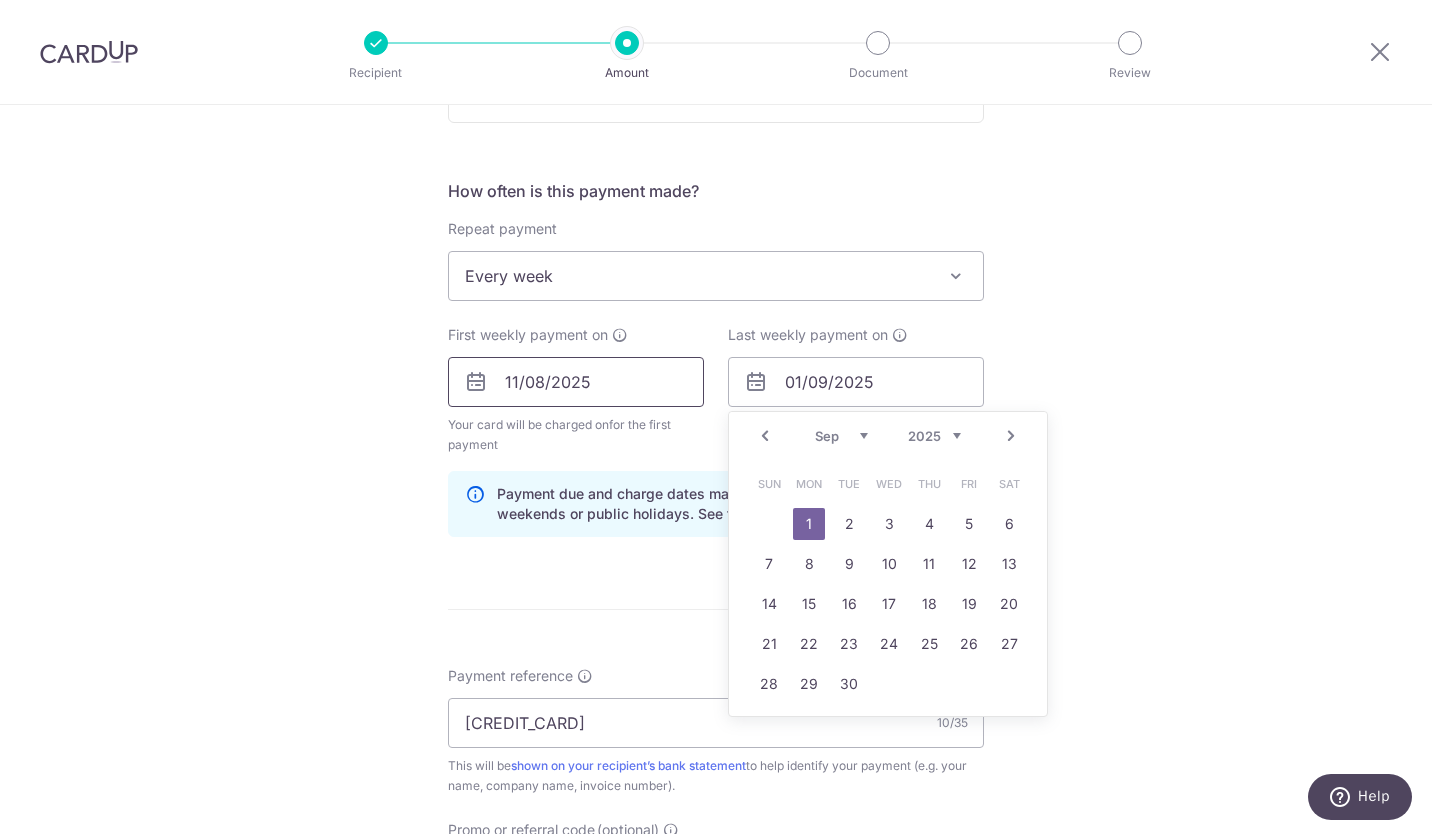 click on "11/08/2025" at bounding box center [576, 382] 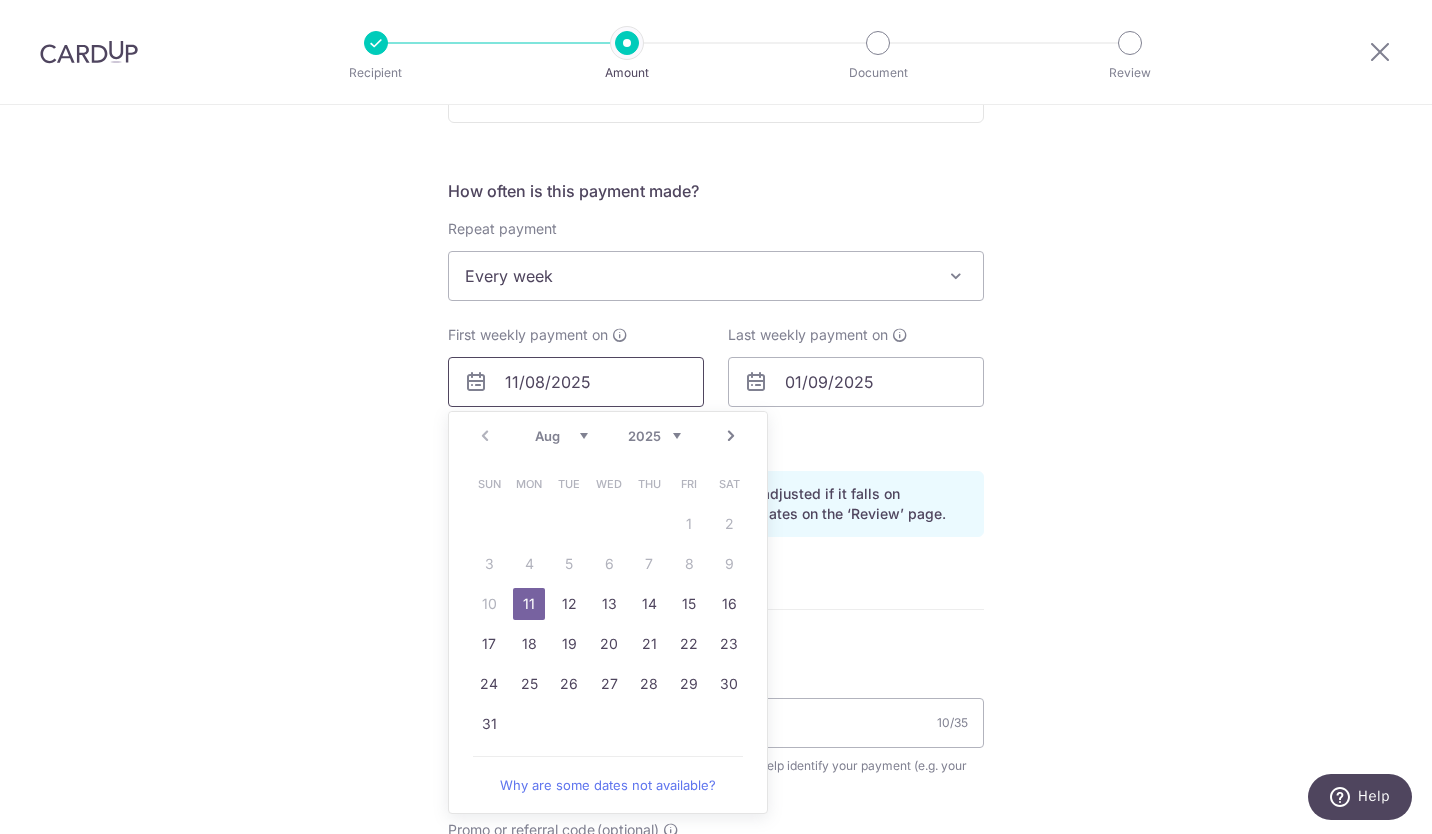 scroll, scrollTop: 1000, scrollLeft: 0, axis: vertical 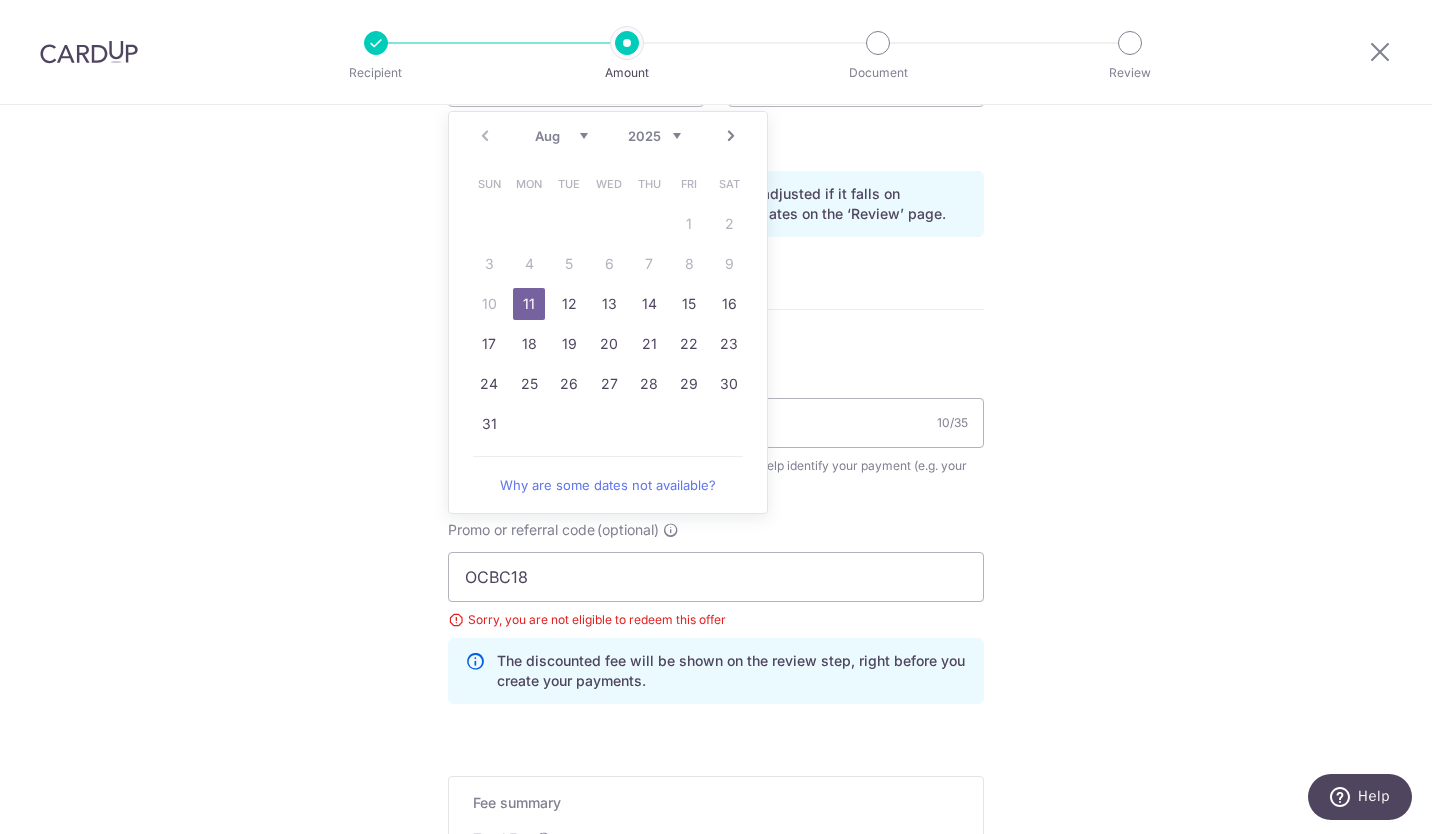 click on "Tell us more about your payment
Enter payment amount
SGD
106.82
106.82
Select Card
**** 0581
Add credit card
Your Cards
**** 3259
**** 6279
**** 0581
Secure 256-bit SSL
Text
New card details
Card" at bounding box center (716, 160) 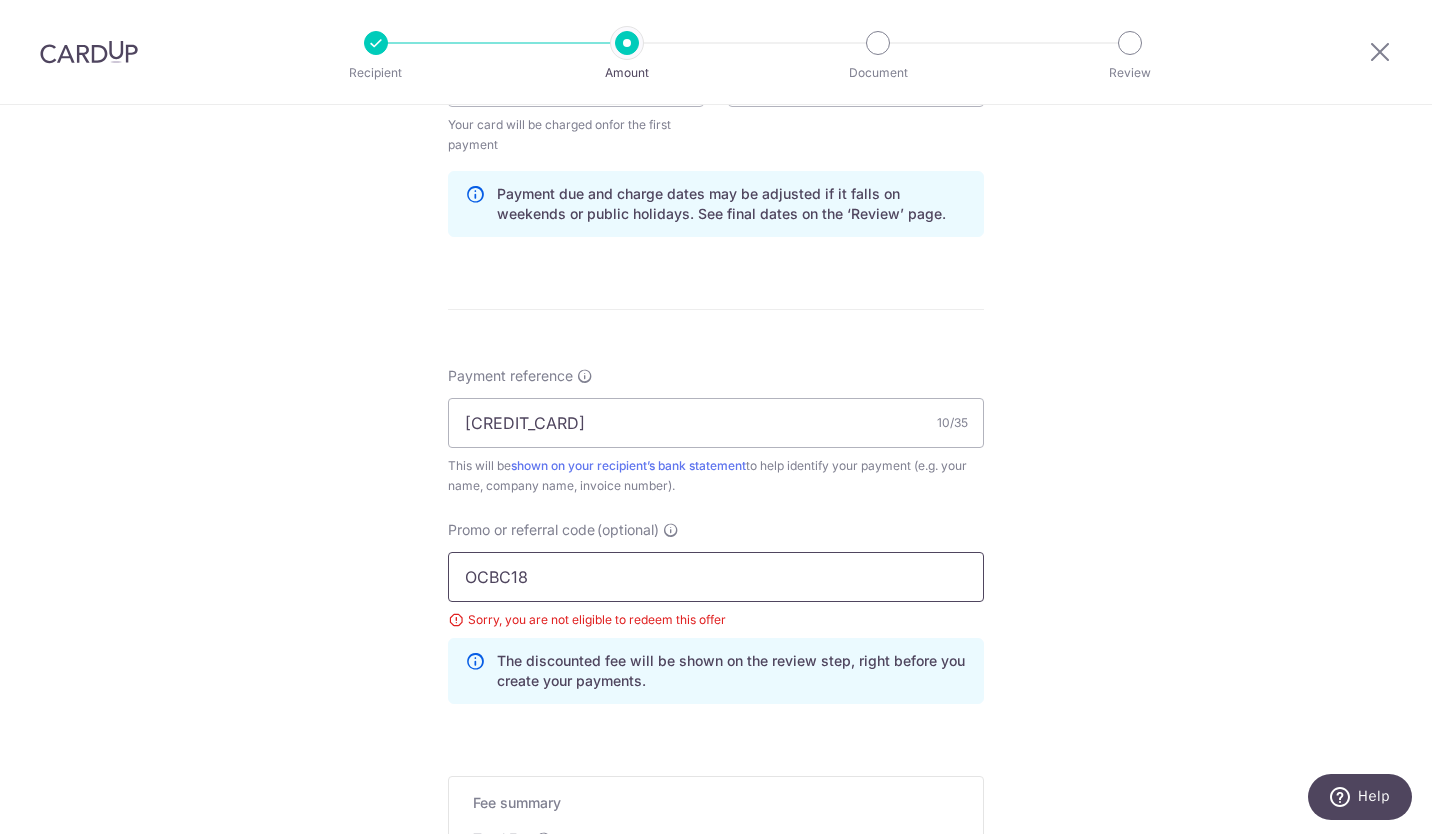 click on "OCBC18" at bounding box center (716, 577) 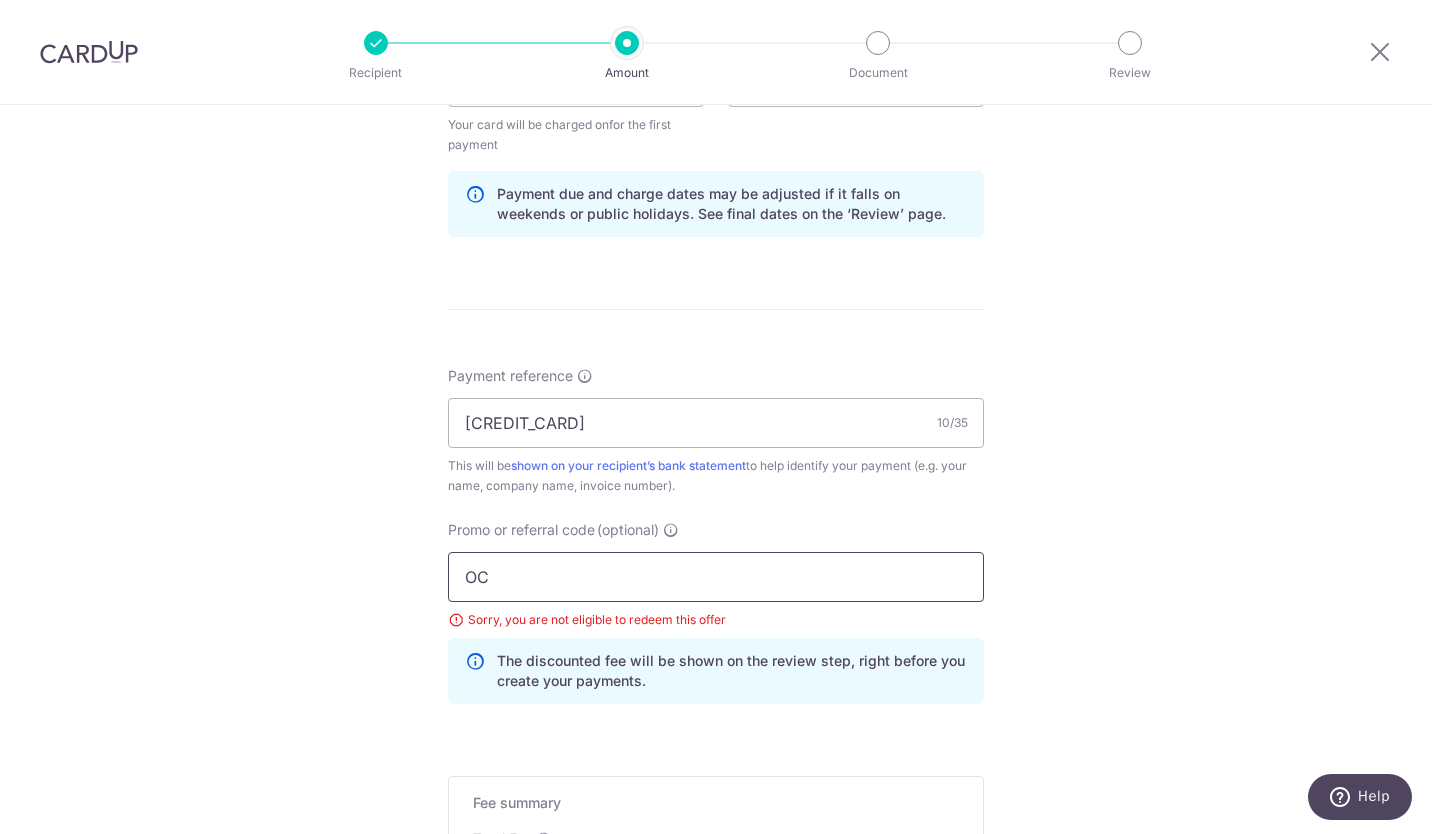 type on "O" 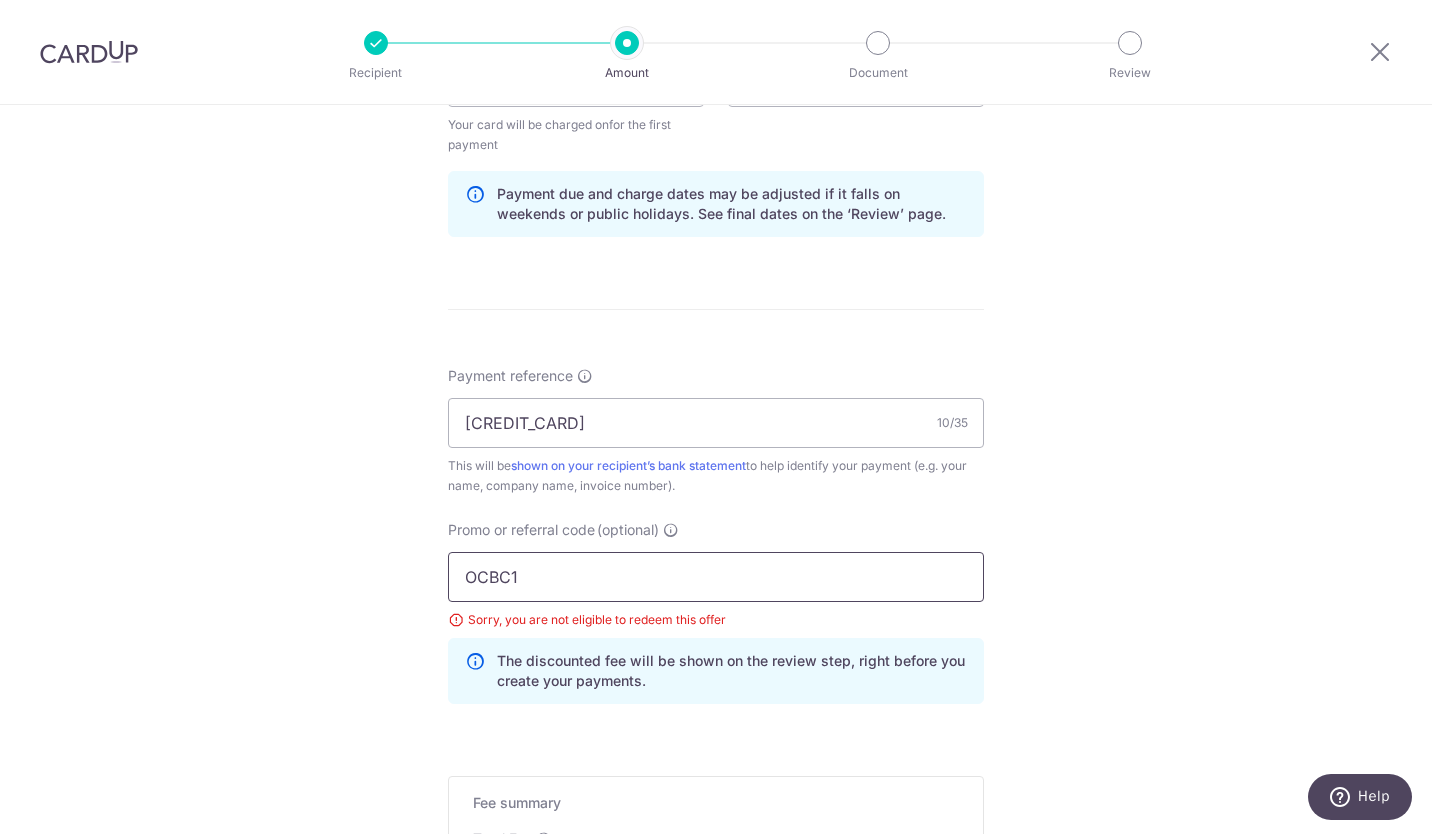 type on "OCBC18" 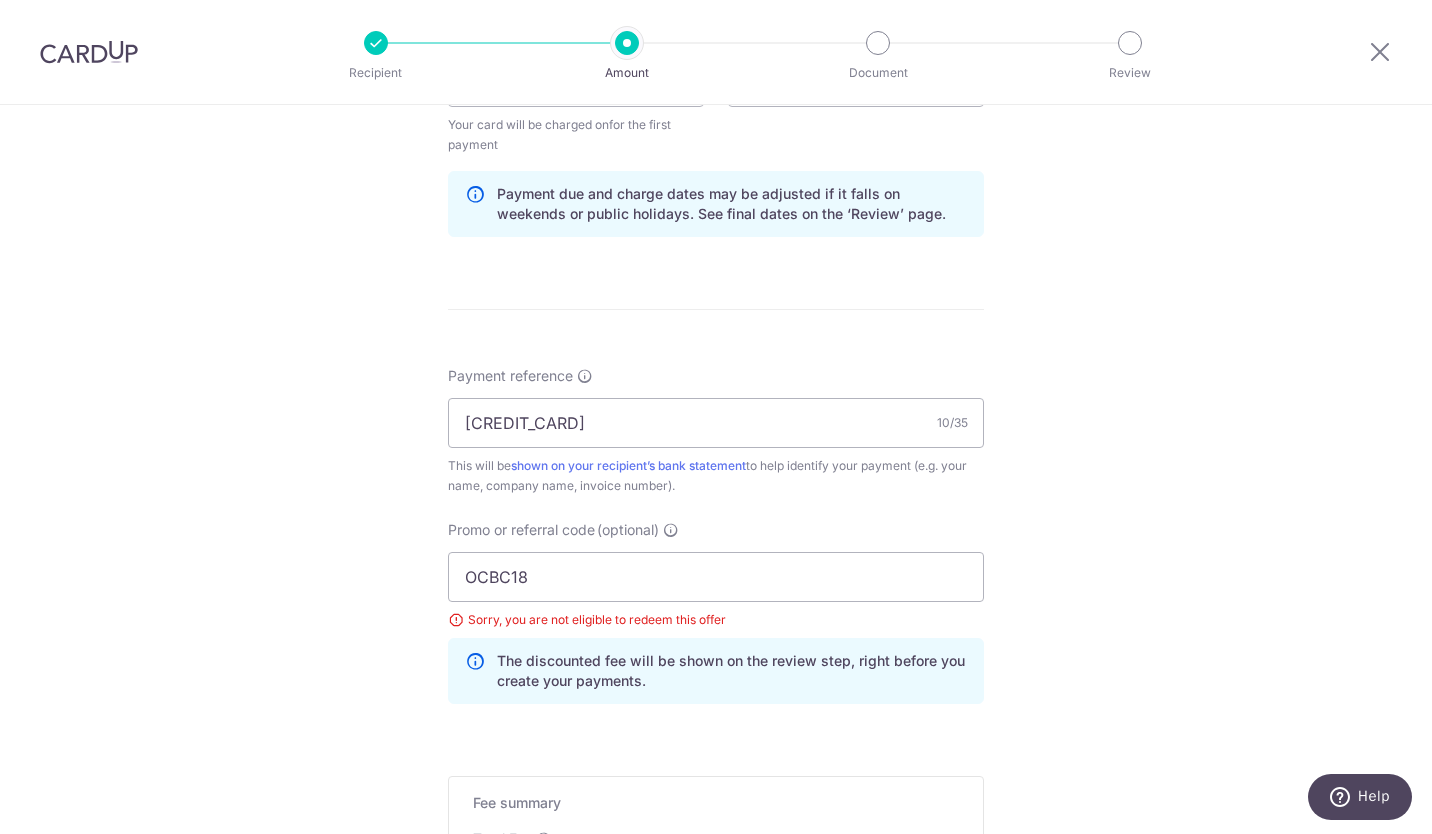 click on "Tell us more about your payment
Enter payment amount
SGD
106.82
106.82
Select Card
**** 0581
Add credit card
Your Cards
**** 3259
**** 6279
**** 0581
Secure 256-bit SSL
Text
New card details
Please enter valid card details.
Card" at bounding box center (716, 160) 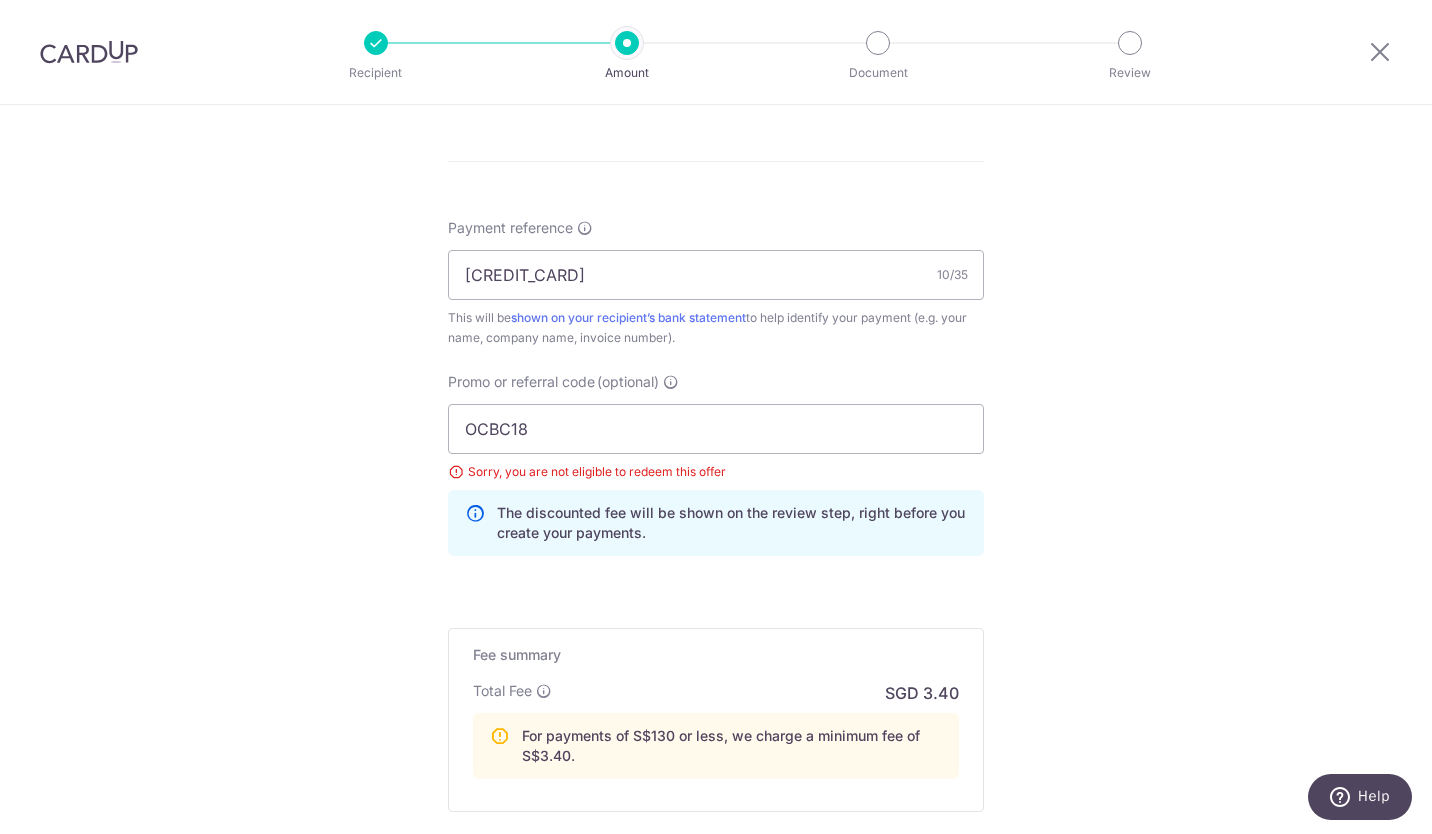 scroll, scrollTop: 1300, scrollLeft: 0, axis: vertical 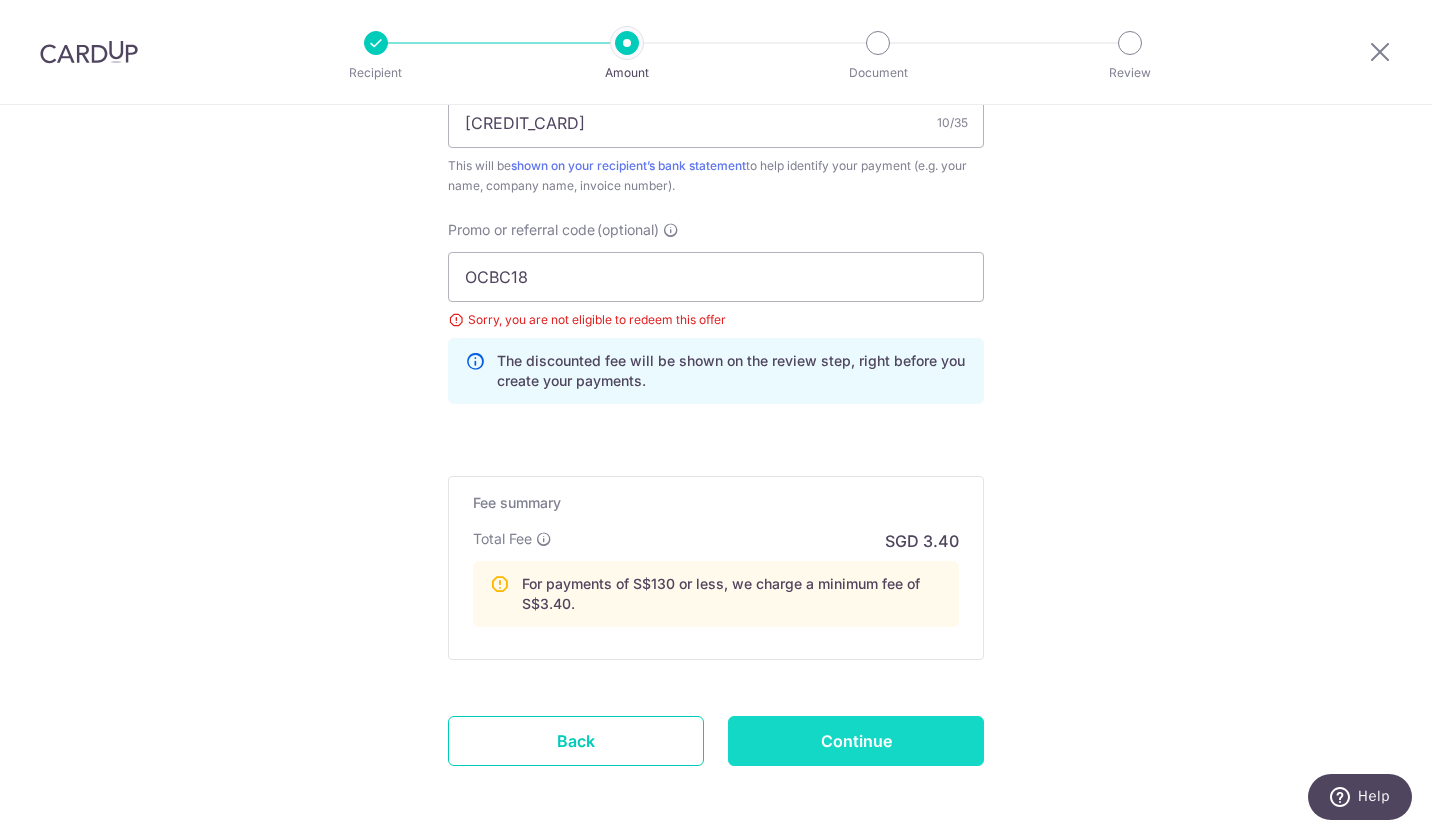 click on "Continue" at bounding box center [856, 741] 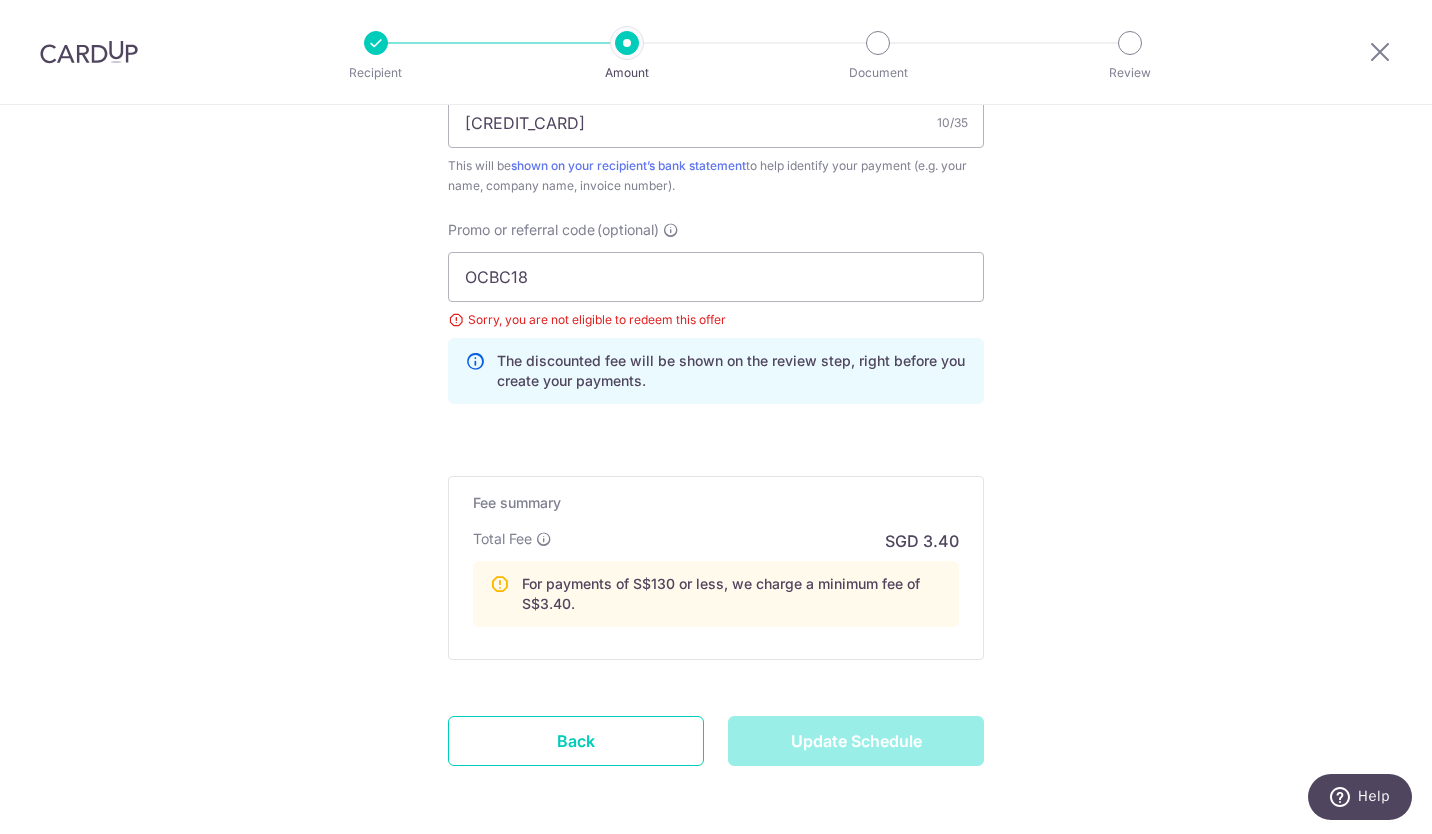 type on "Update Schedule" 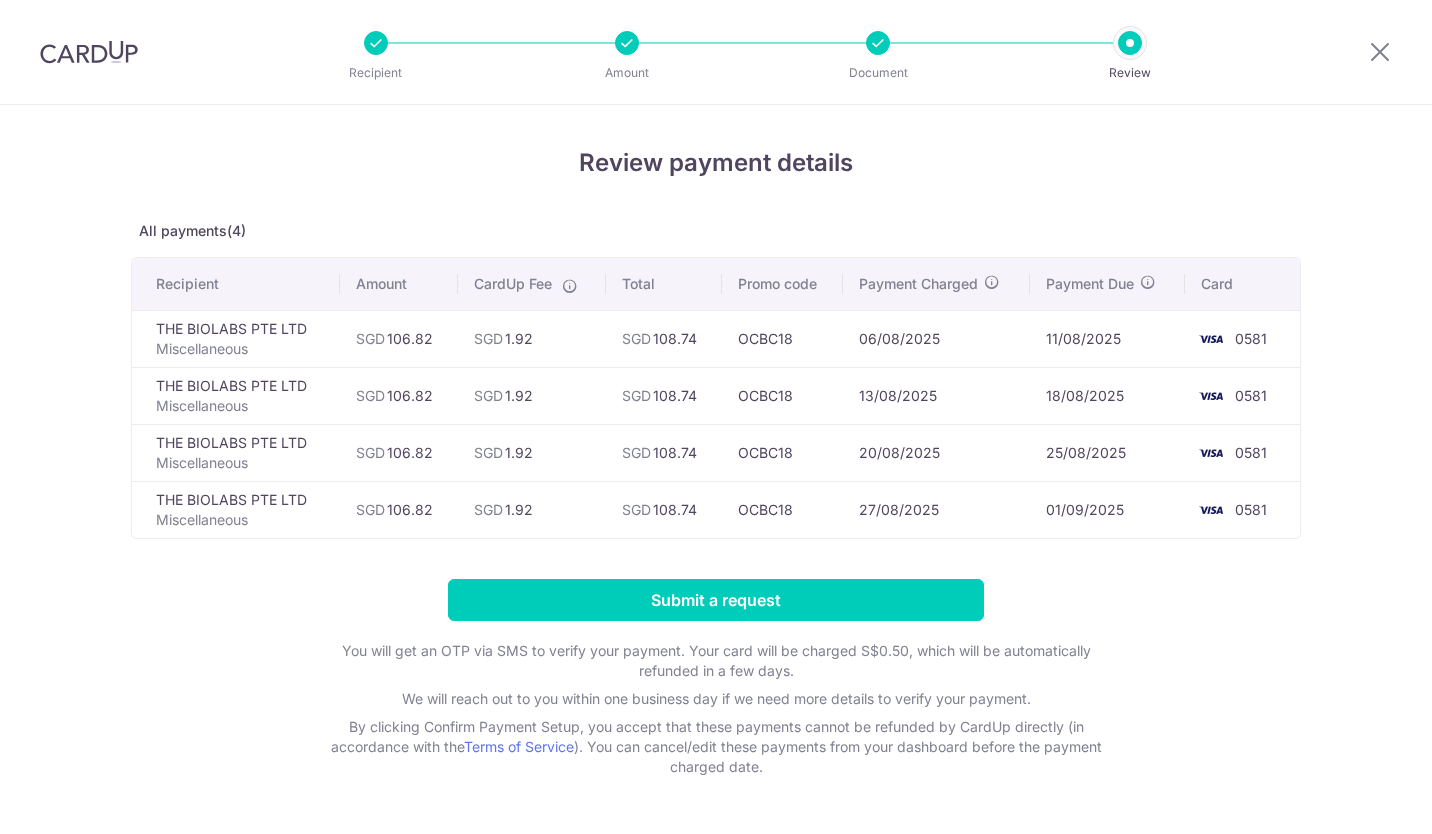 scroll, scrollTop: 0, scrollLeft: 0, axis: both 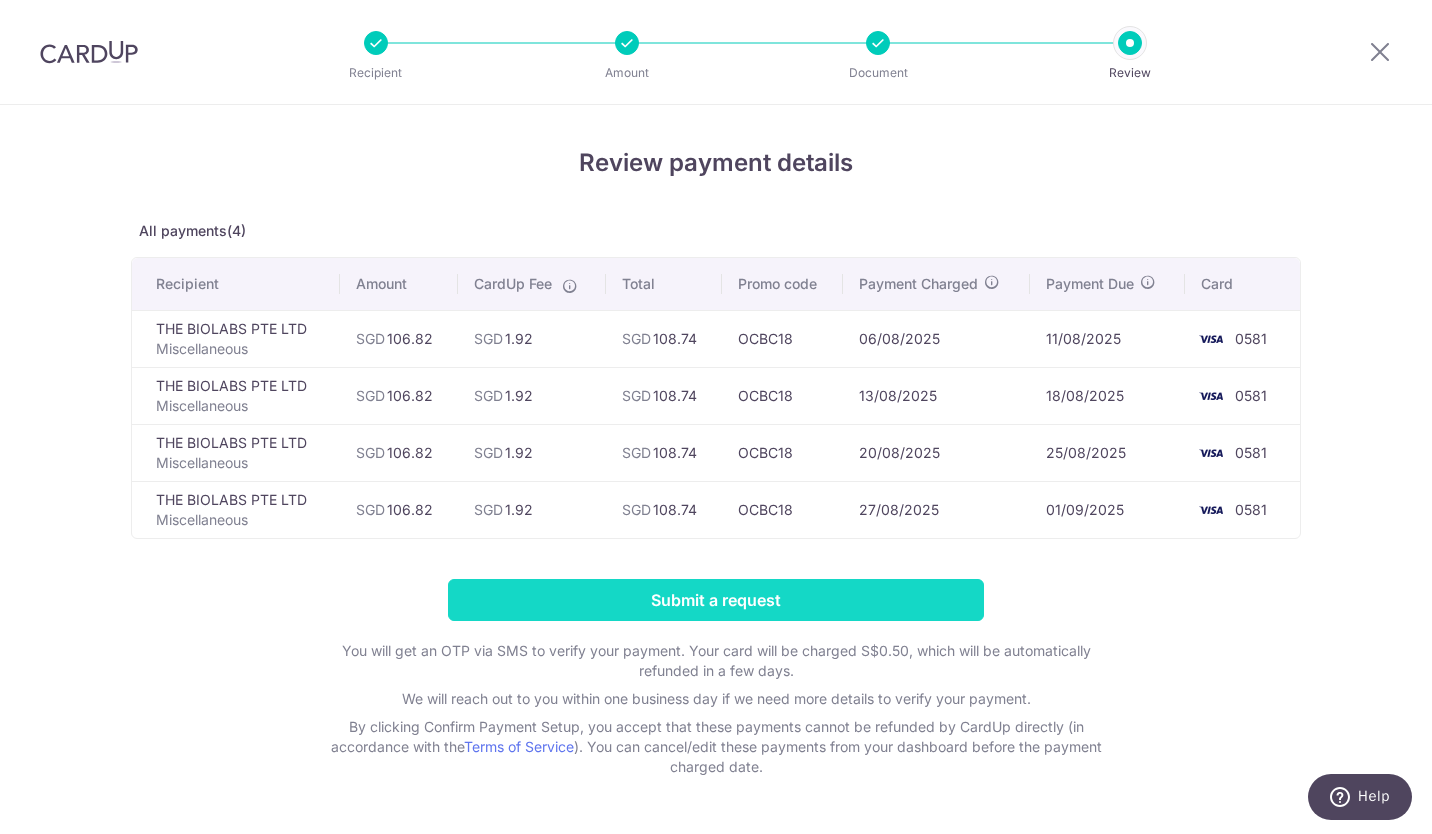 click on "Submit a request" at bounding box center (716, 600) 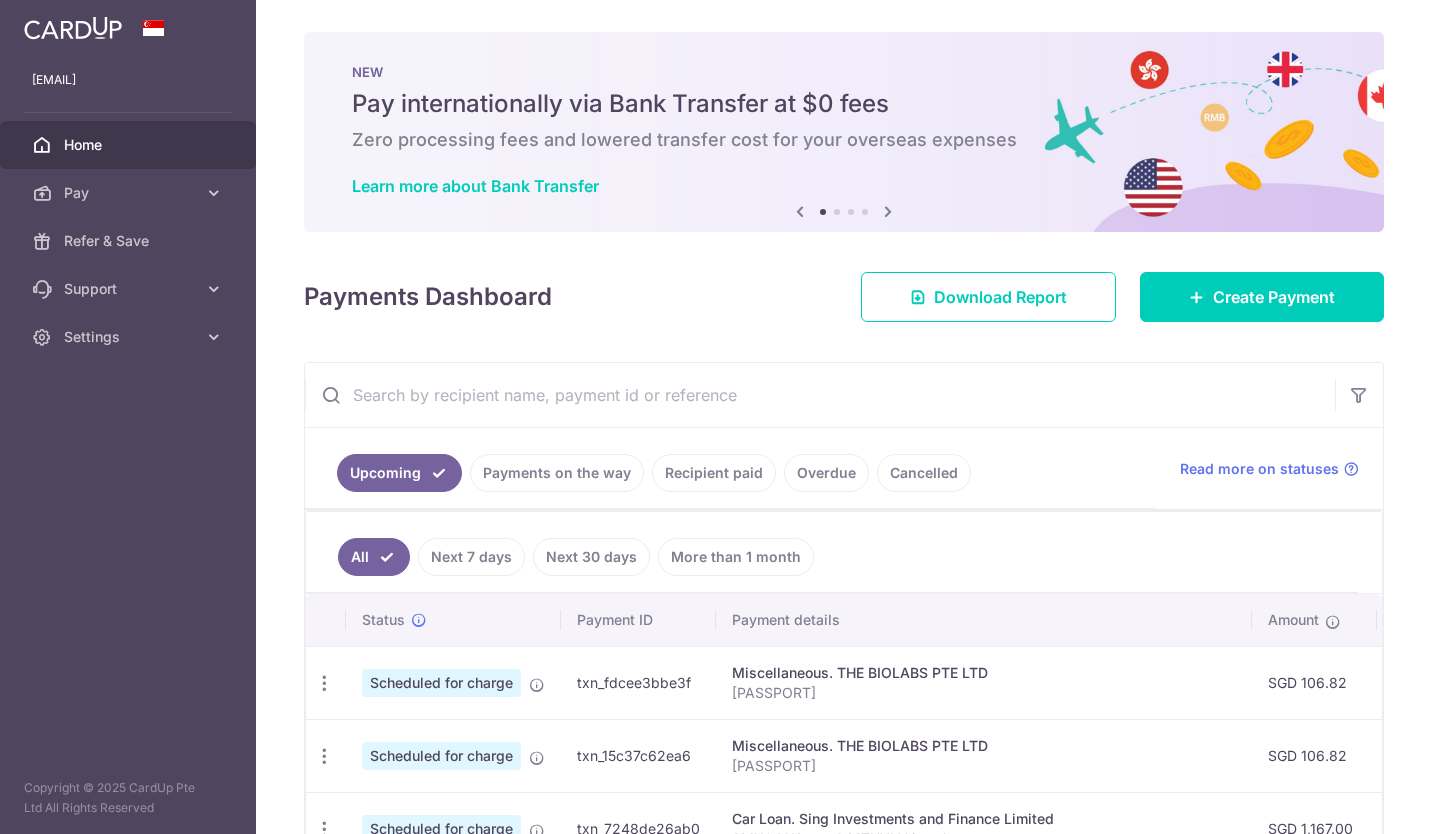 scroll, scrollTop: 0, scrollLeft: 0, axis: both 